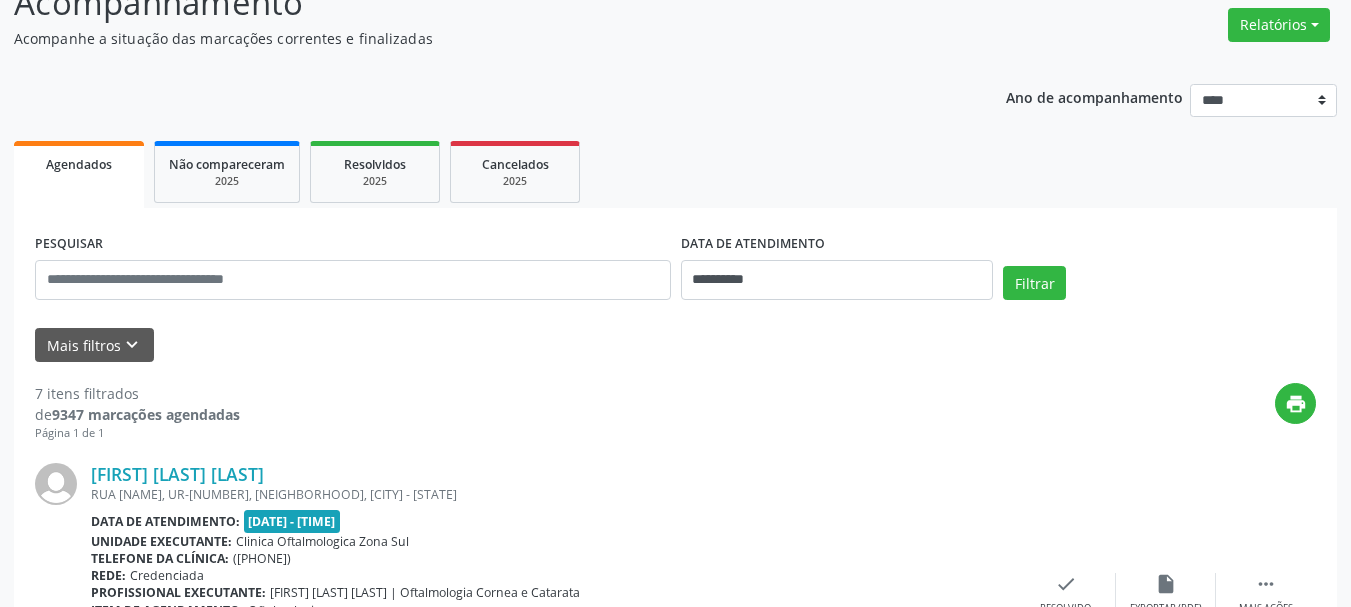scroll, scrollTop: 200, scrollLeft: 0, axis: vertical 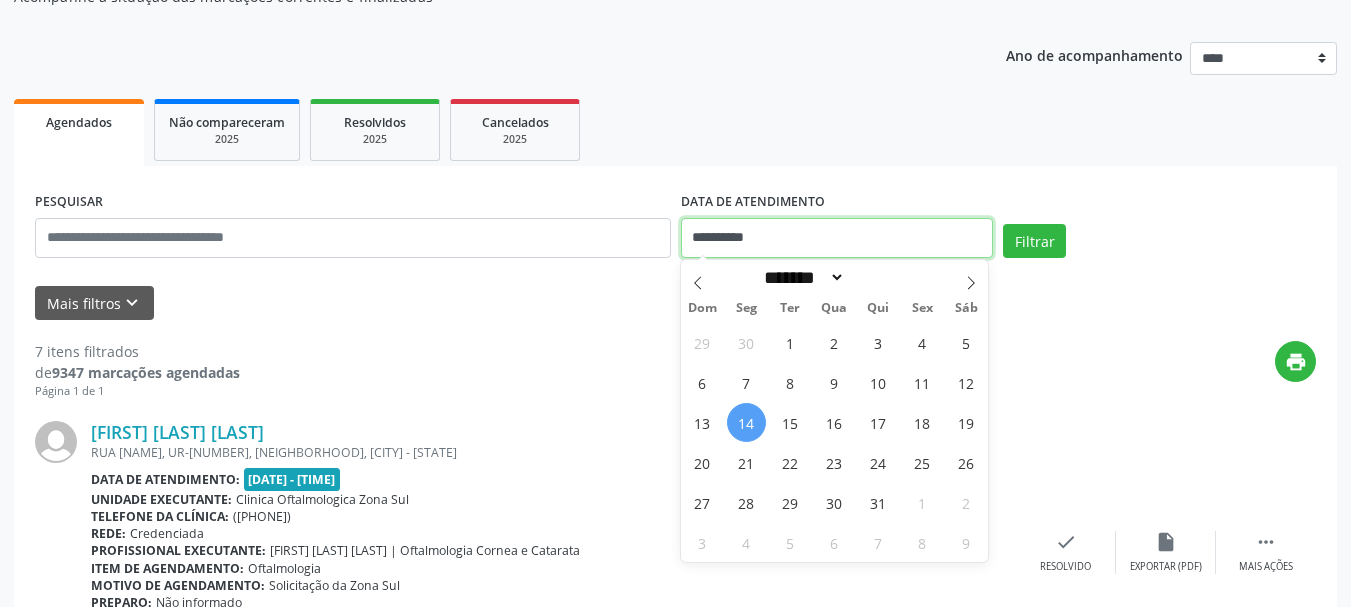 click on "**********" at bounding box center [837, 238] 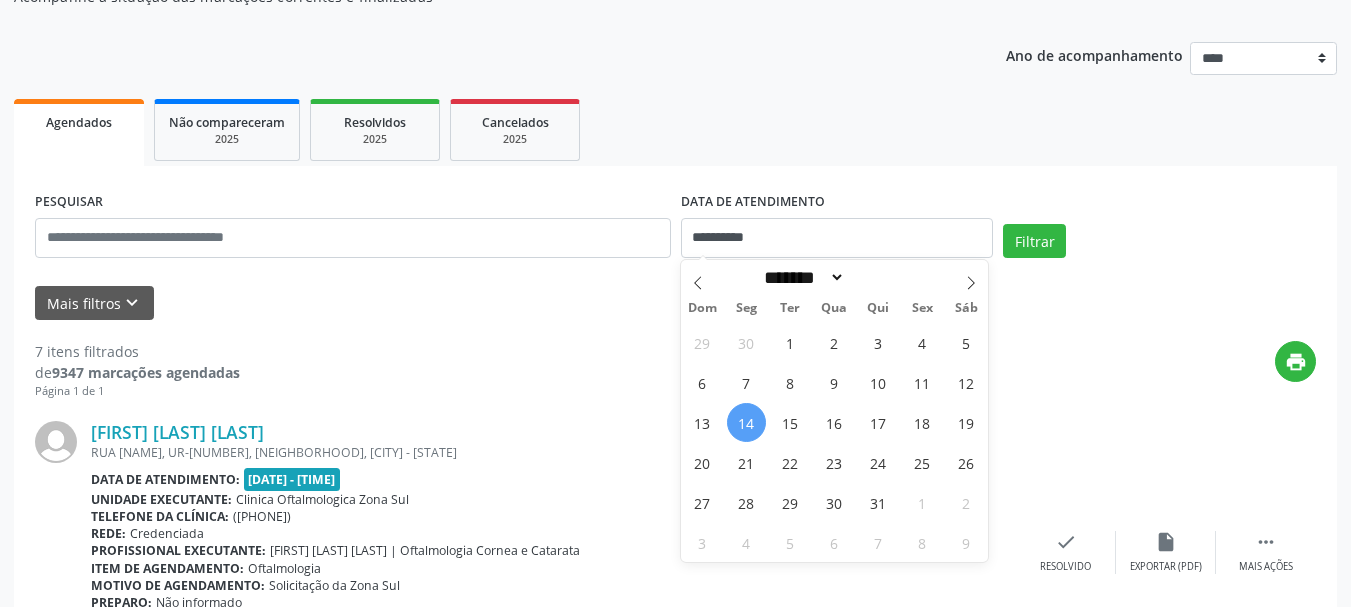 click on "14" at bounding box center (746, 422) 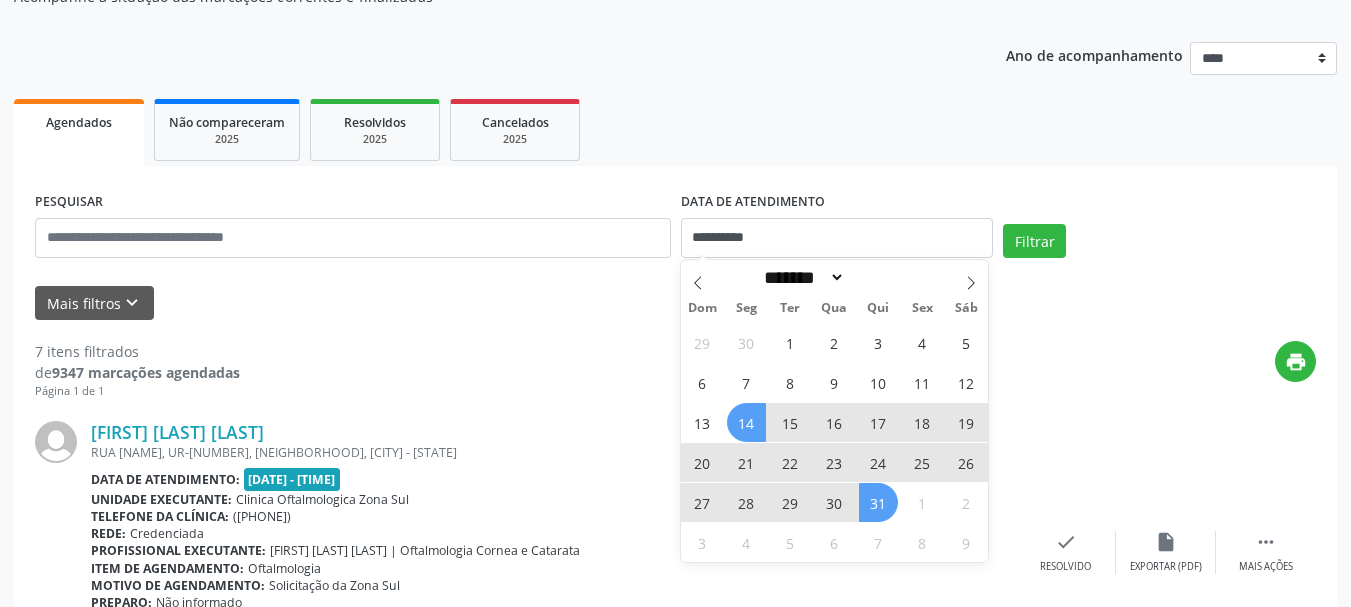 click on "31" at bounding box center [878, 502] 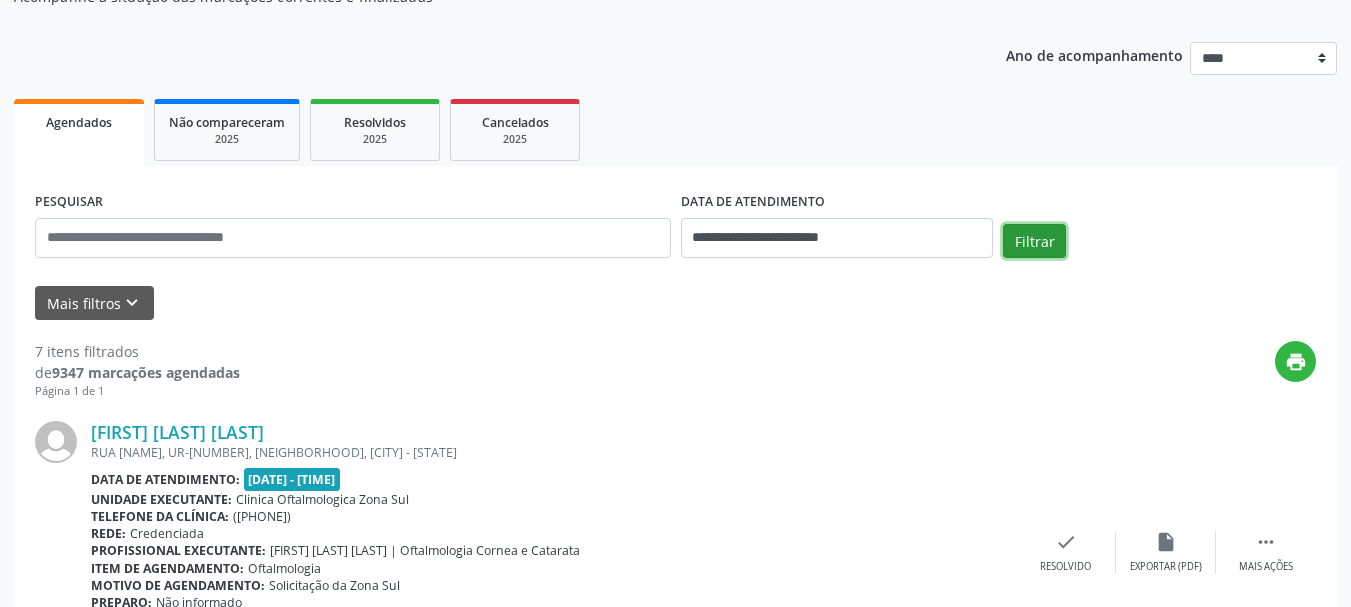 click on "Filtrar" at bounding box center [1034, 241] 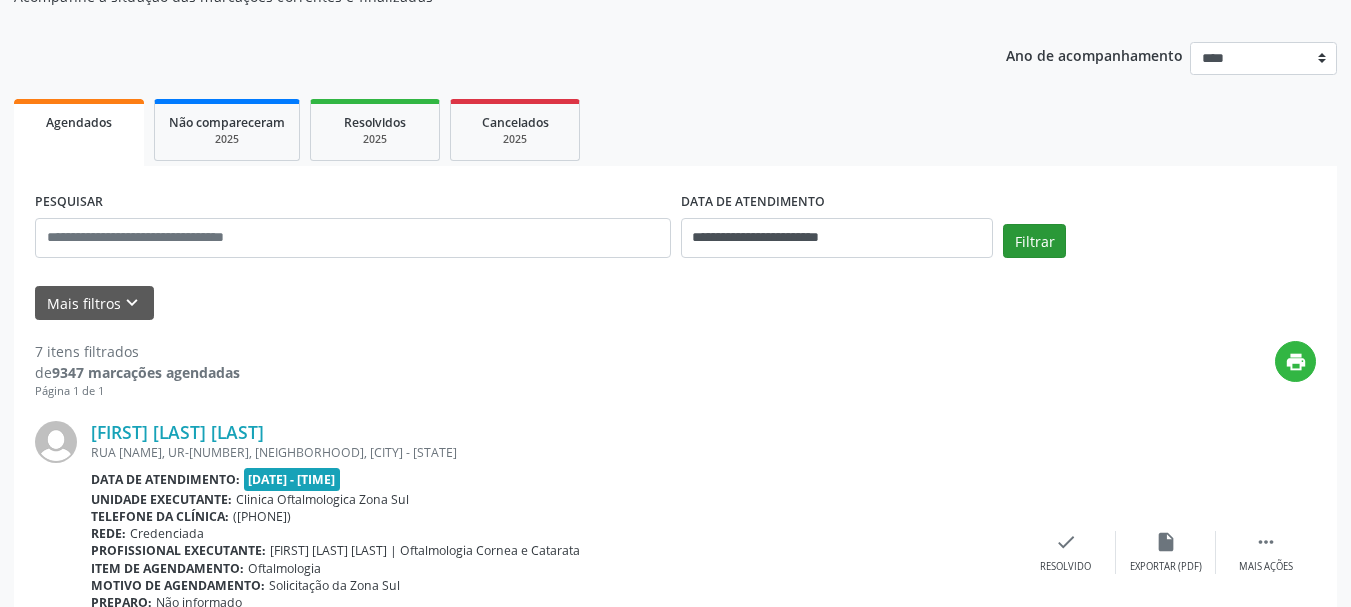 scroll, scrollTop: 76, scrollLeft: 0, axis: vertical 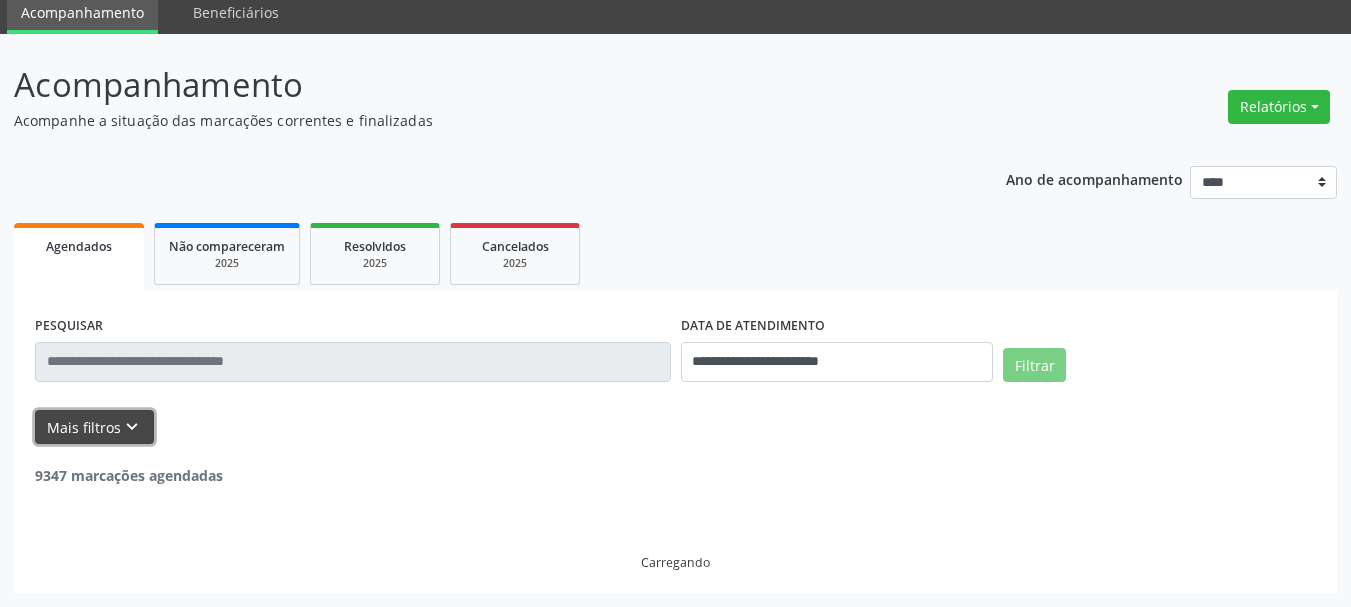 click on "Mais filtros
keyboard_arrow_down" at bounding box center (94, 427) 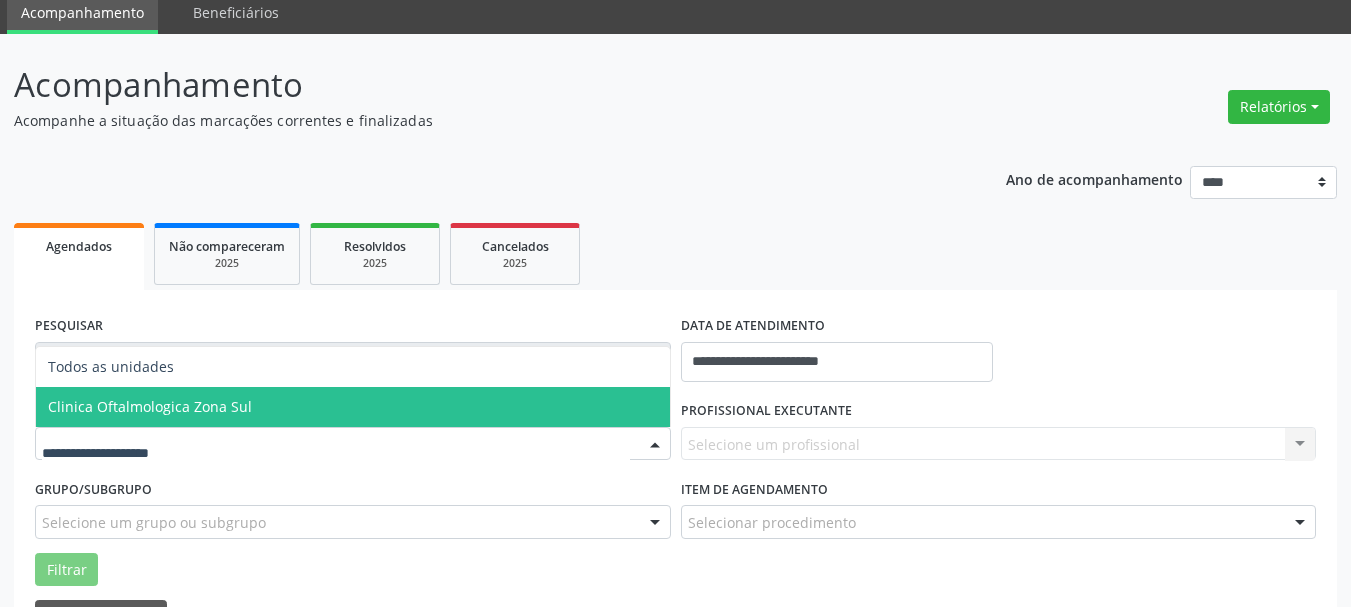 click on "Clinica Oftalmologica Zona Sul" at bounding box center [353, 407] 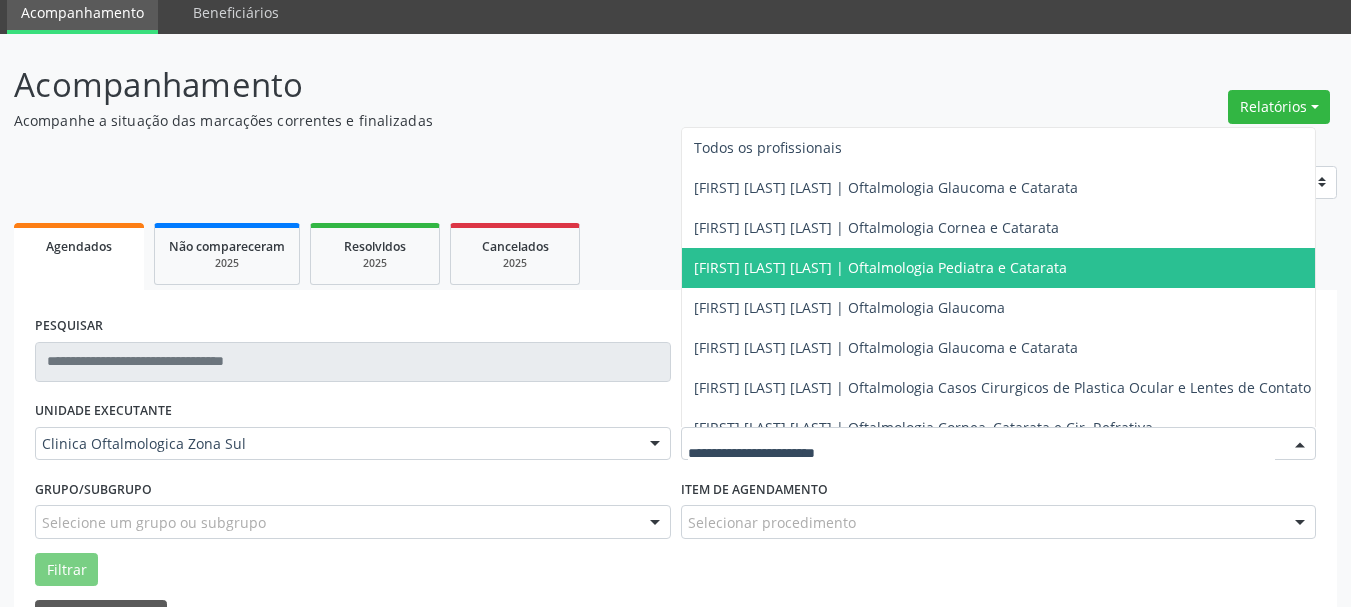click on "[FIRST] [LAST] | Oftalmologia Pediatra e Catarata" at bounding box center (880, 267) 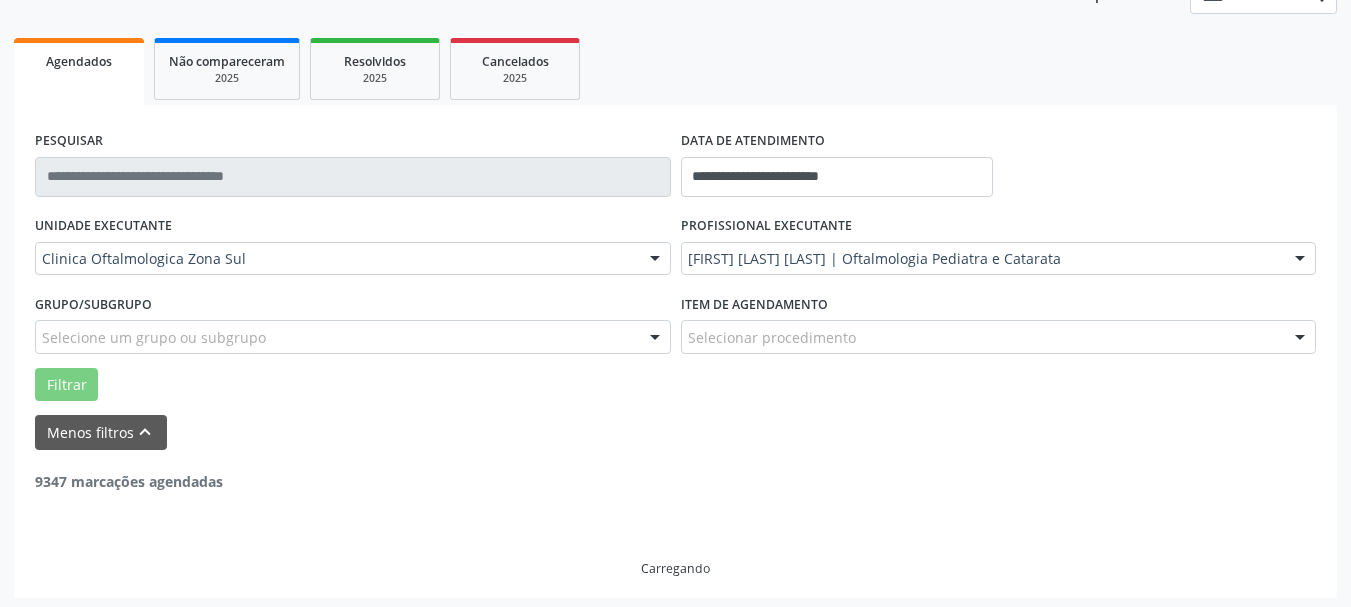 scroll, scrollTop: 266, scrollLeft: 0, axis: vertical 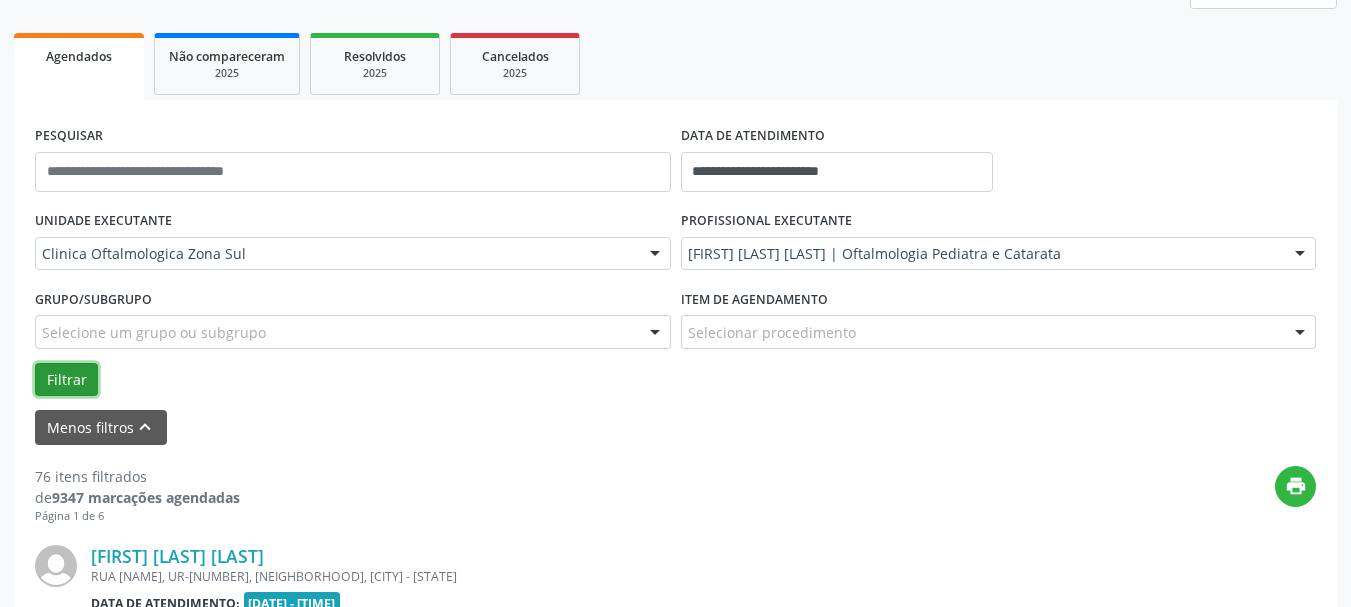 click on "Filtrar" at bounding box center (66, 380) 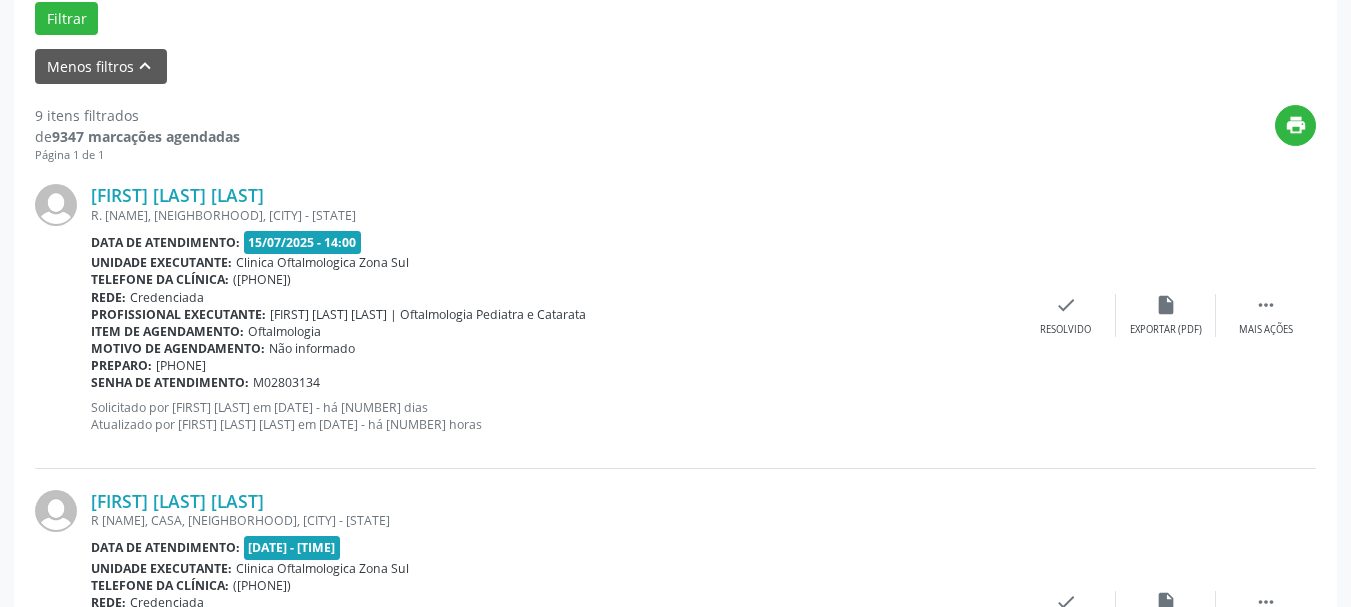 scroll, scrollTop: 666, scrollLeft: 0, axis: vertical 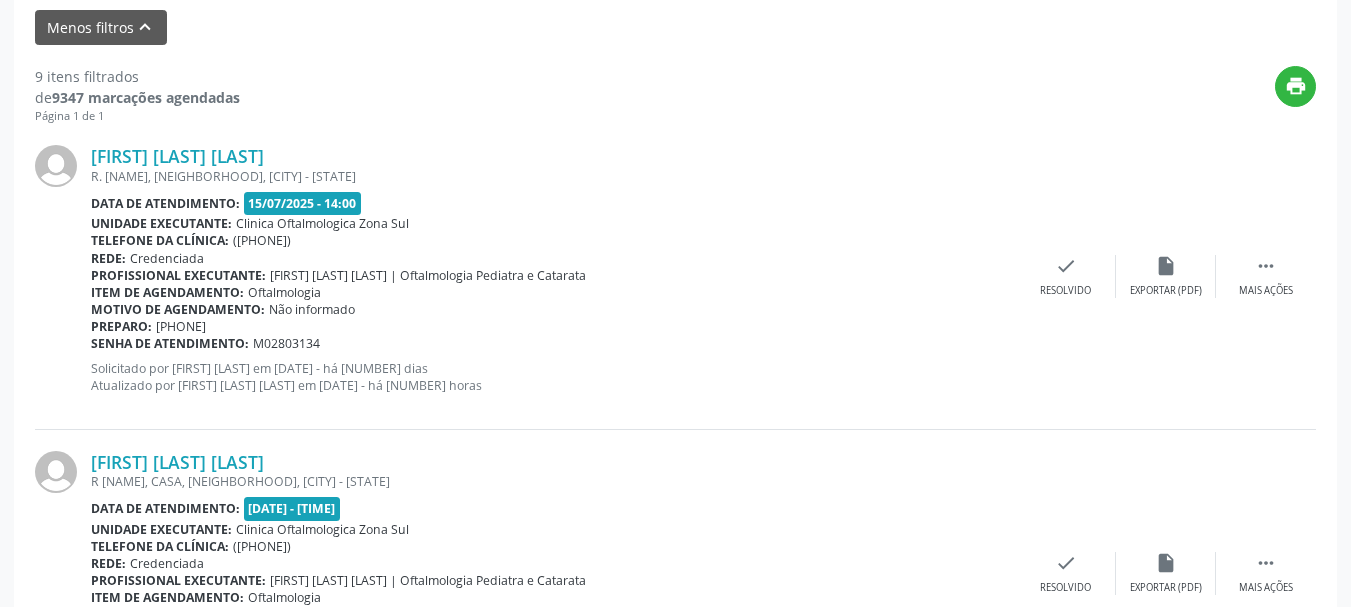 copy on "[FIRST] [LAST]" 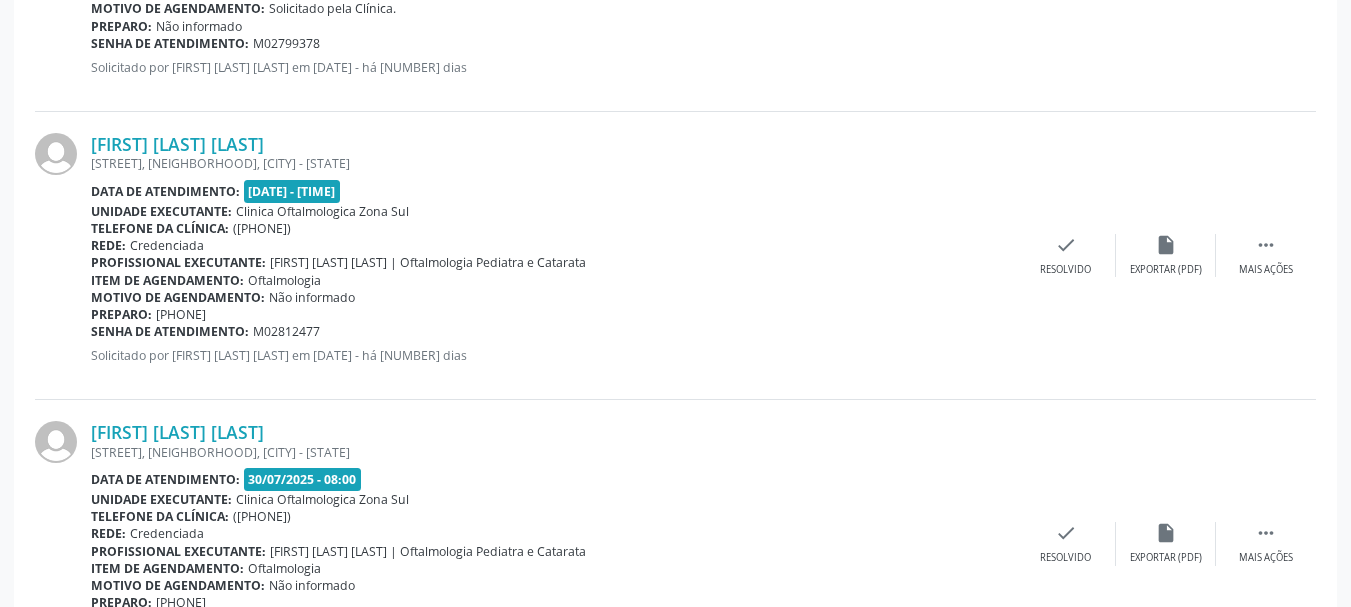 scroll, scrollTop: 2366, scrollLeft: 0, axis: vertical 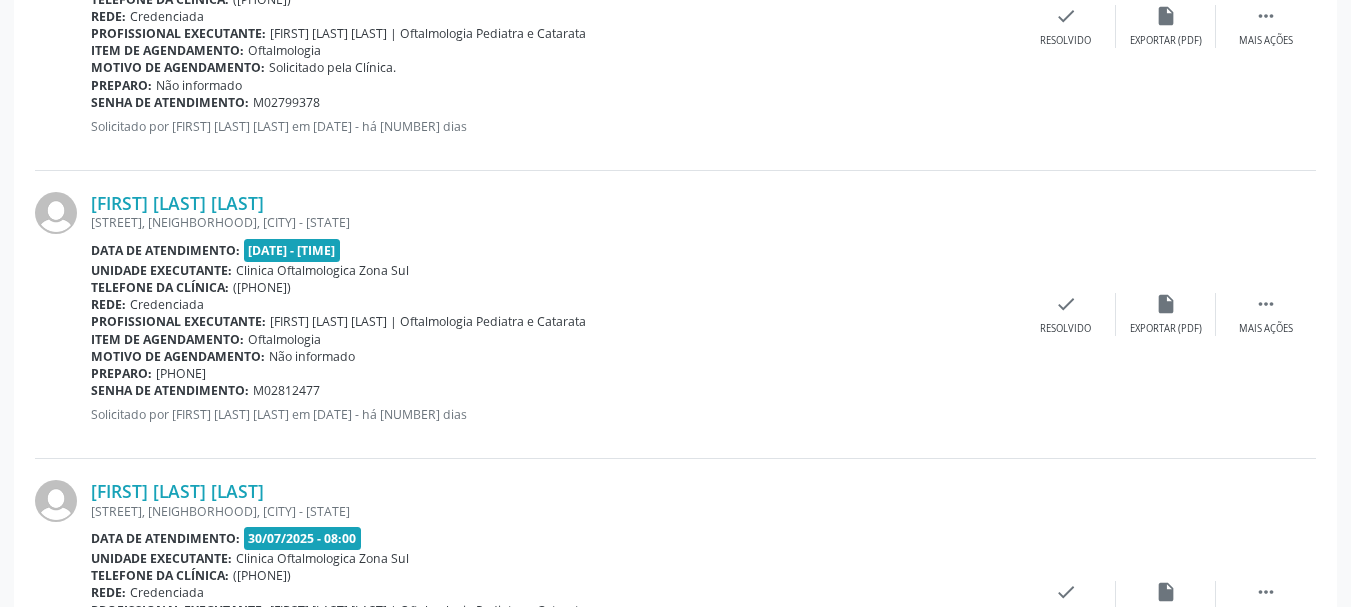 copy on "Maria do Carmo Dias" 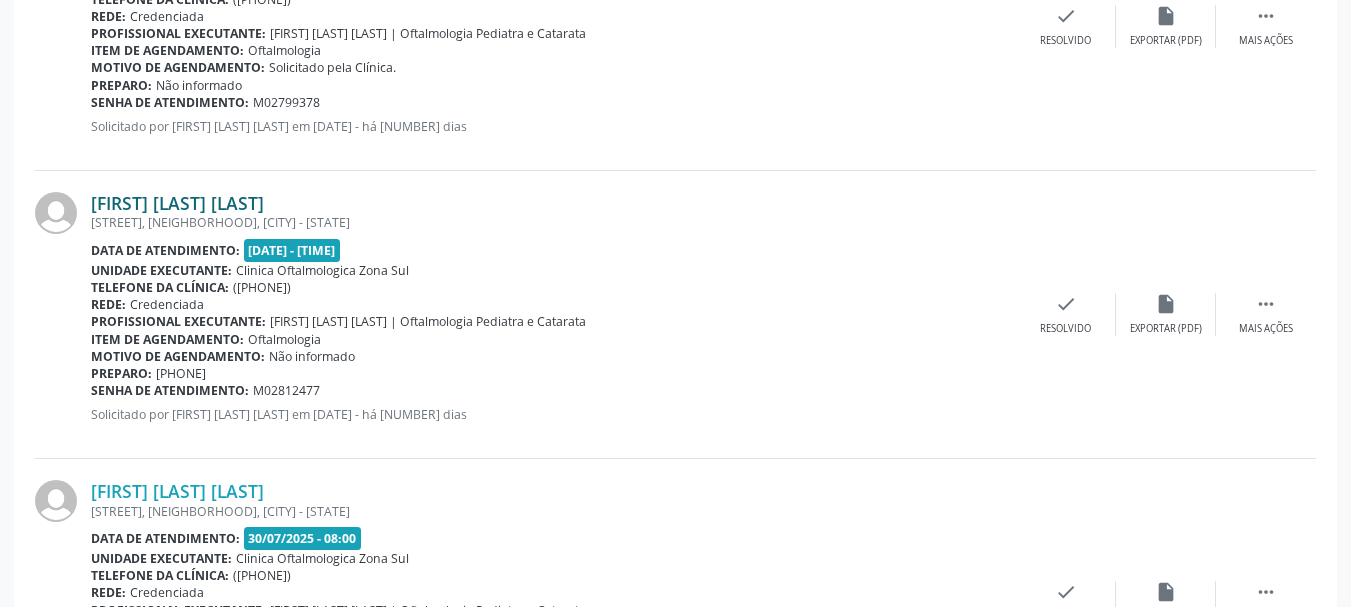 click on "Maria do Carmo Dias" at bounding box center [177, 203] 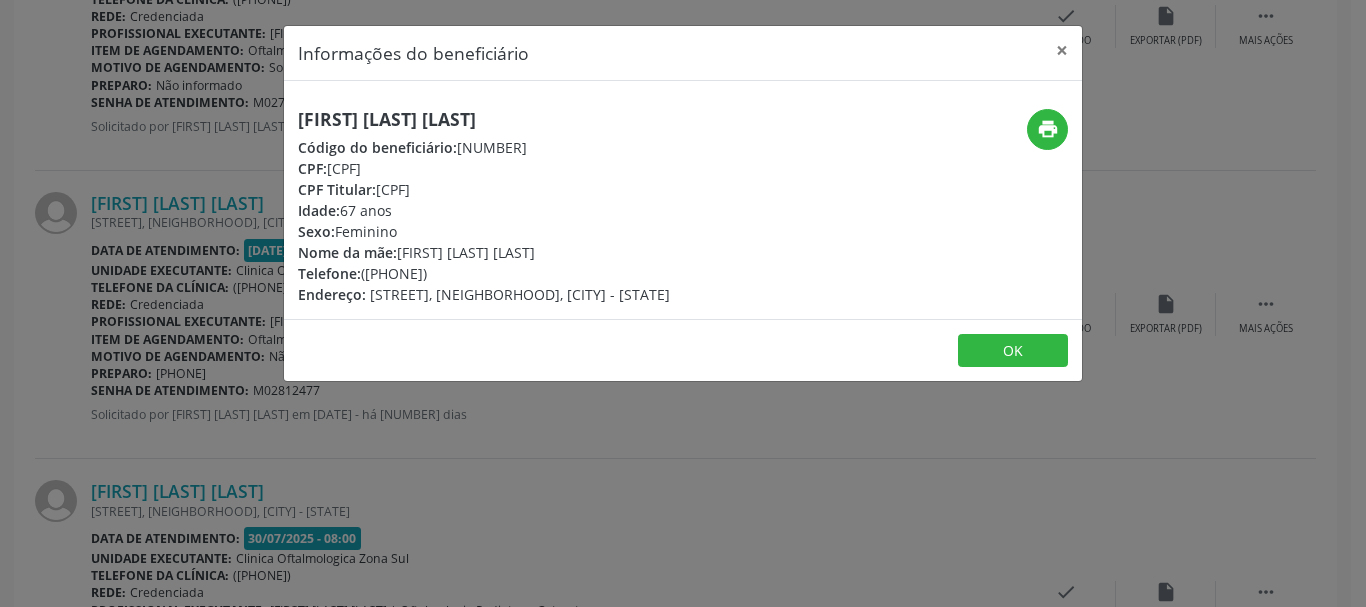 drag, startPoint x: 330, startPoint y: 166, endPoint x: 453, endPoint y: 169, distance: 123.03658 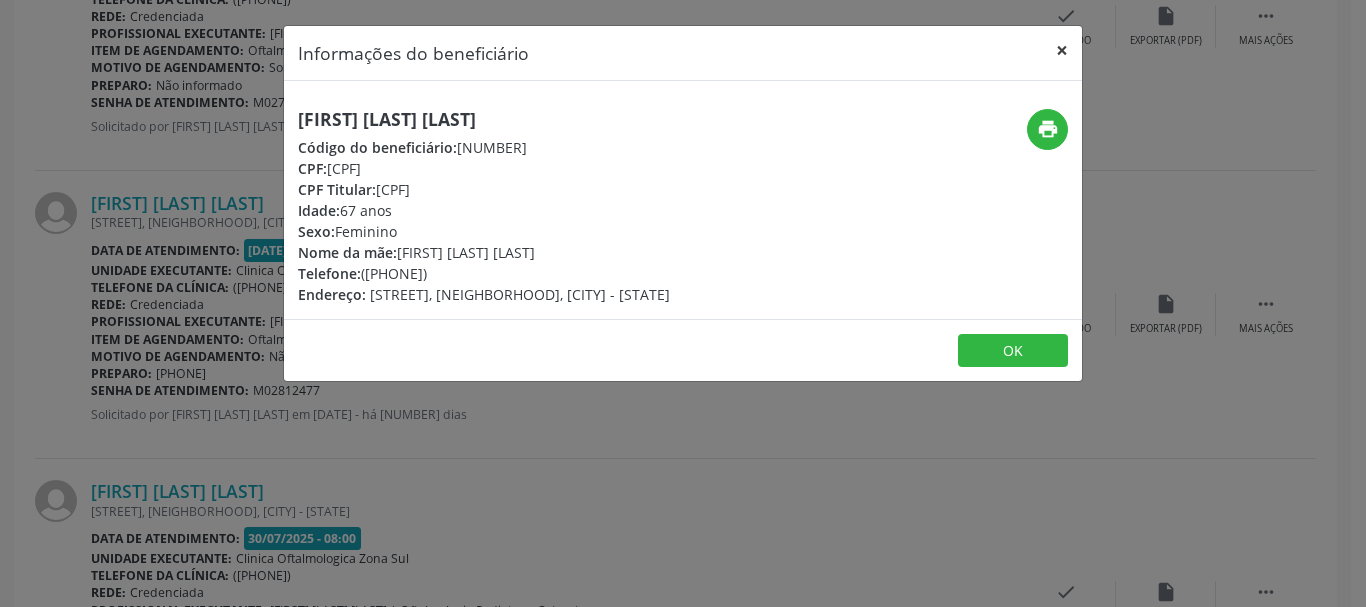 click on "×" at bounding box center (1062, 50) 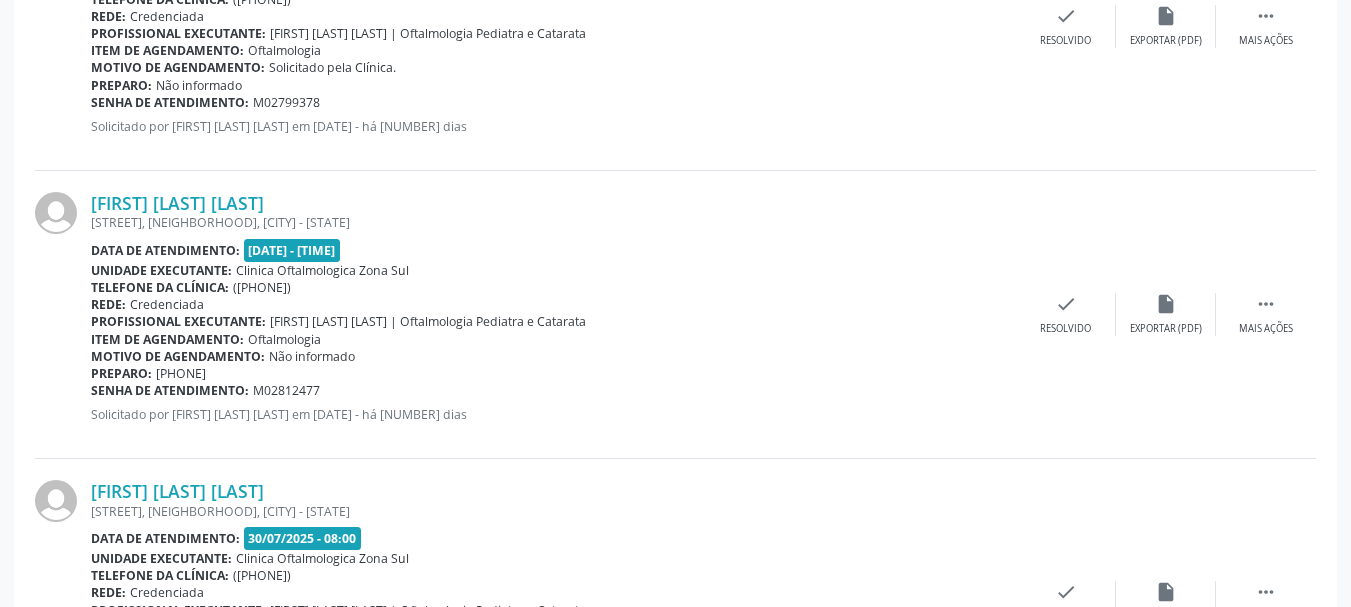 copy on "enha de atendimento:
M02812477" 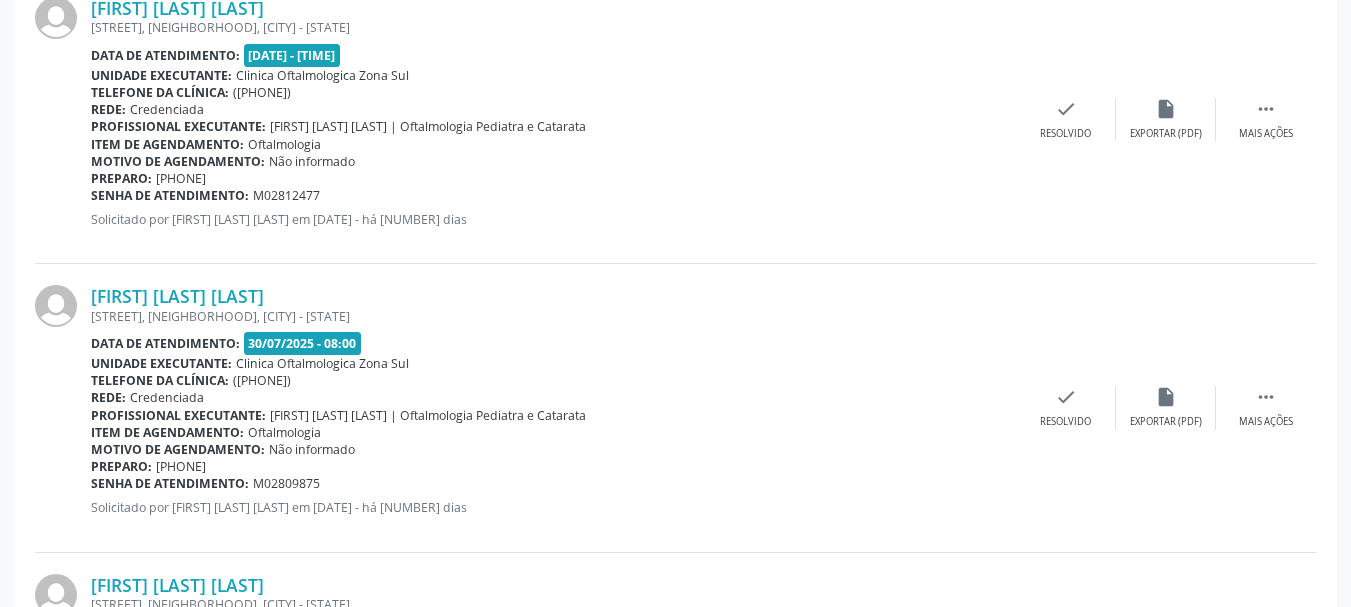scroll, scrollTop: 2566, scrollLeft: 0, axis: vertical 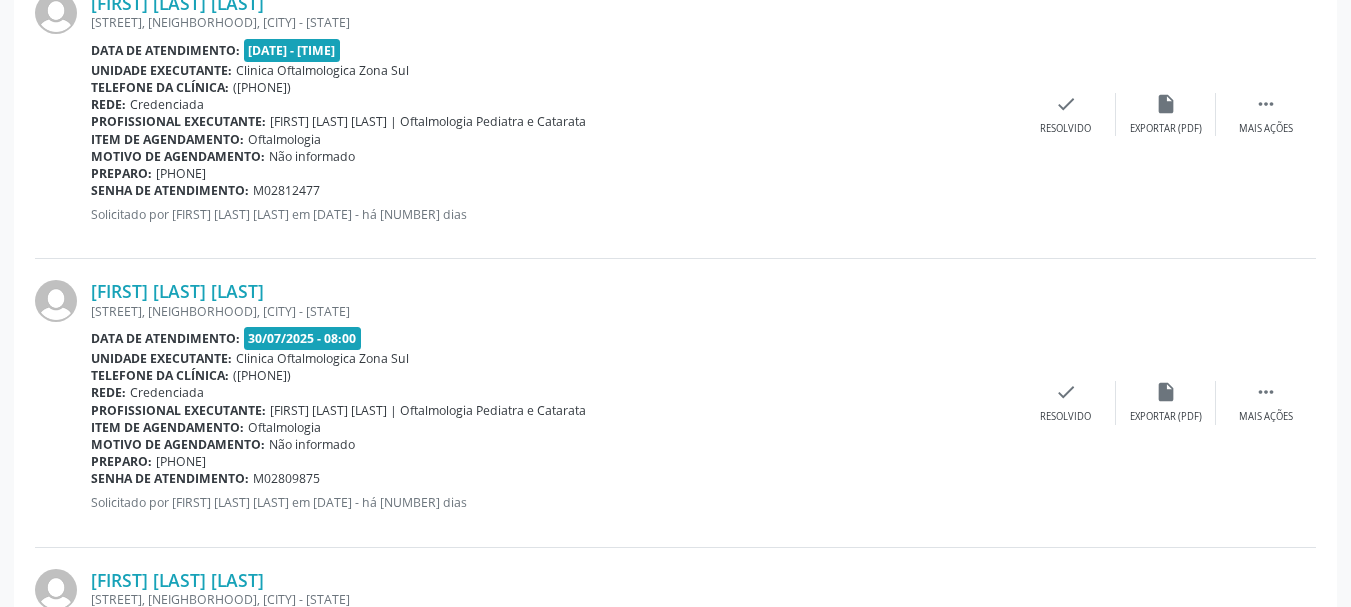 copy on "Benicio Vaz Mendonca de Albuquerque" 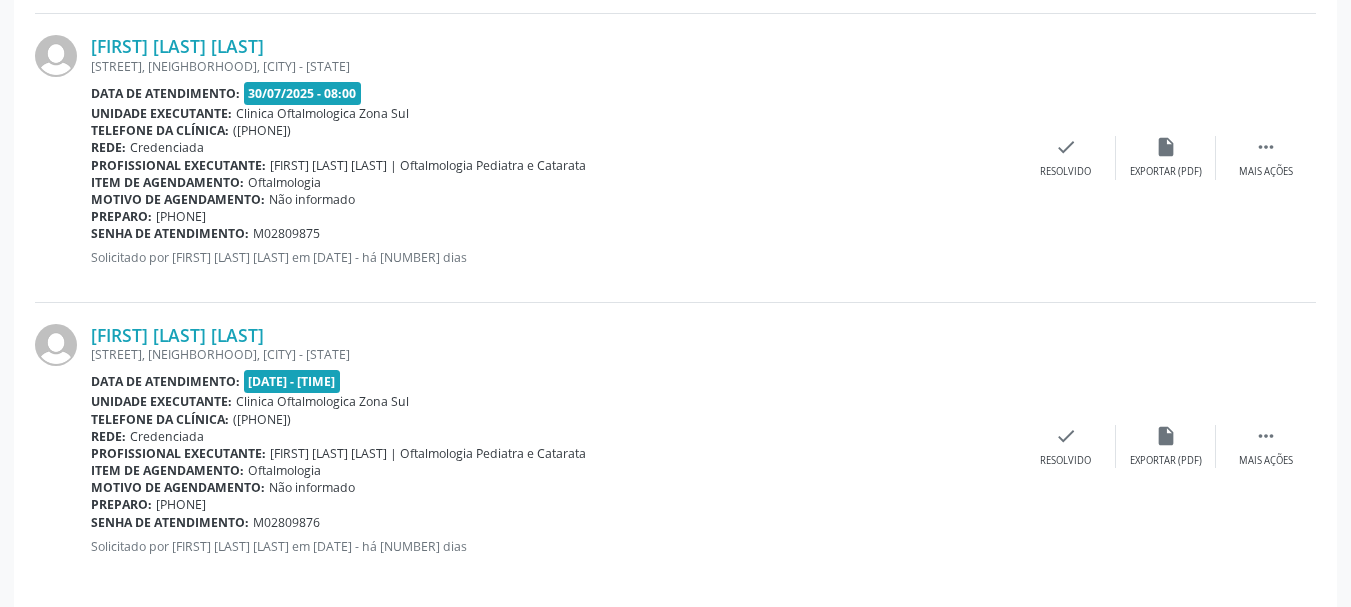 scroll, scrollTop: 2829, scrollLeft: 0, axis: vertical 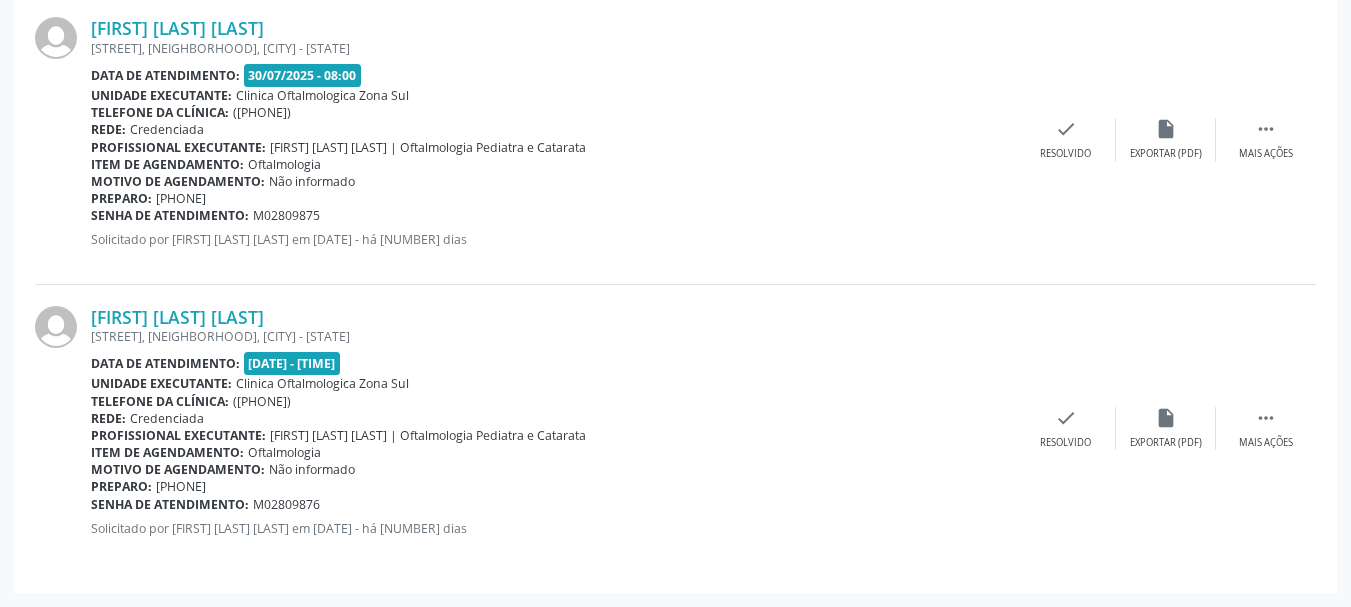copy on "Beatriz Vaz Mendonca de Albuquerque" 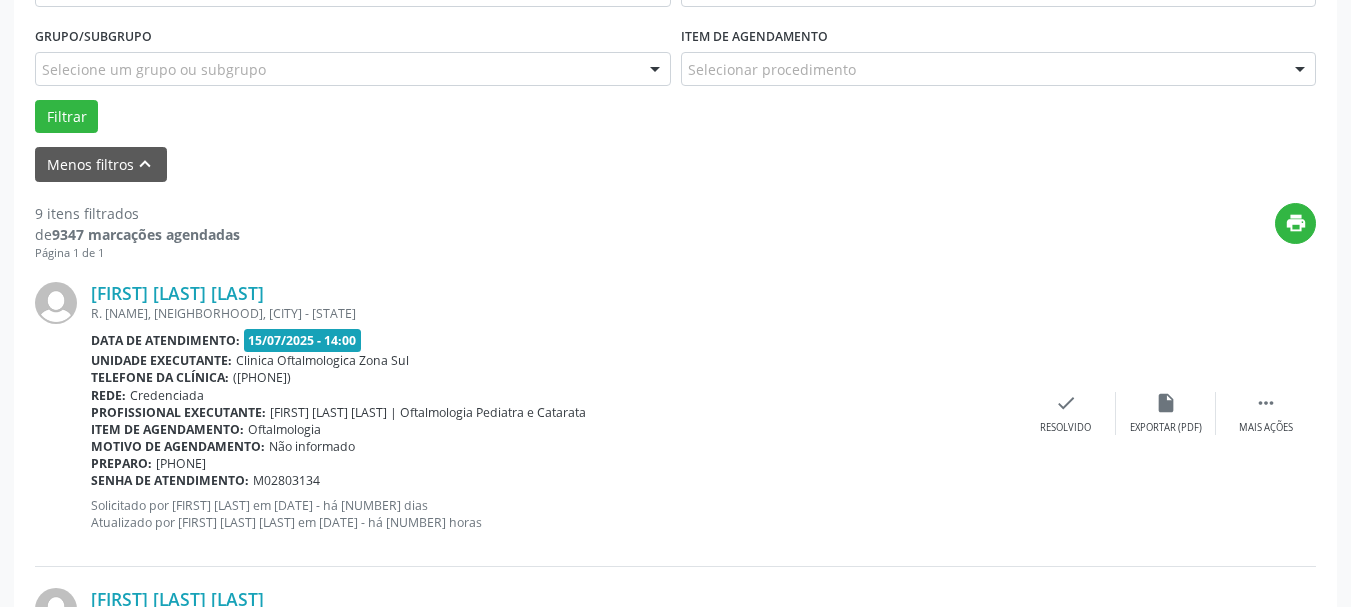 scroll, scrollTop: 29, scrollLeft: 0, axis: vertical 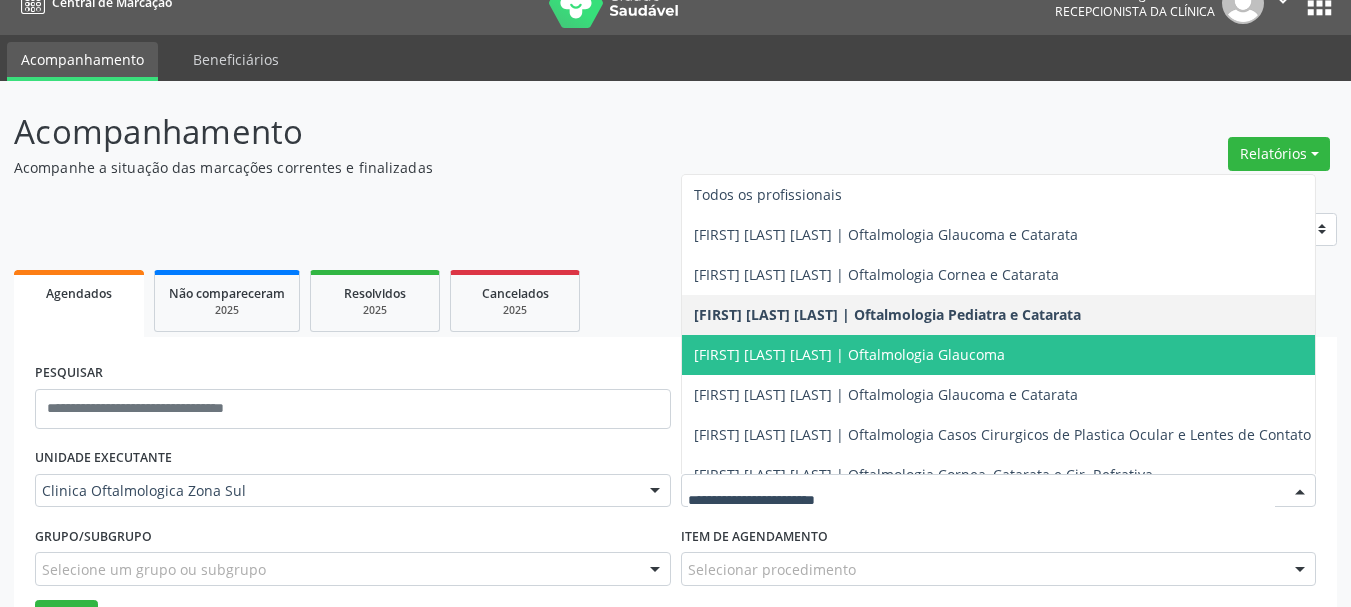 click on "[FIRST] [LAST] | Oftalmologia Glaucoma" at bounding box center [1002, 355] 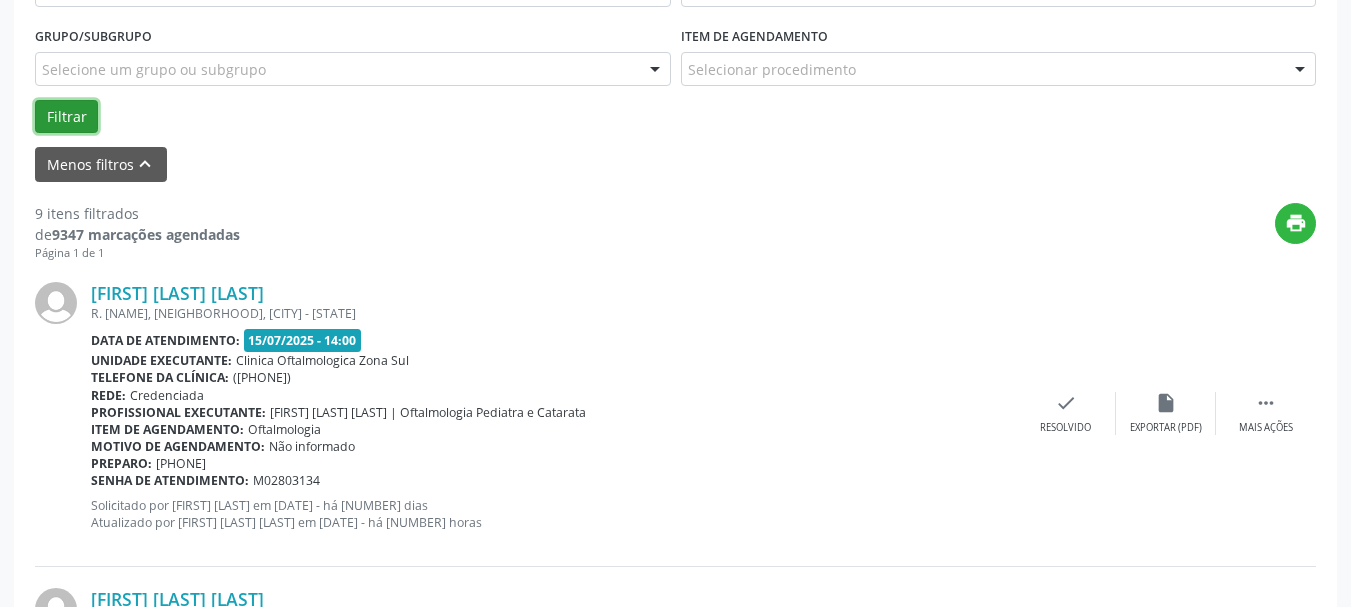 click on "Filtrar" at bounding box center [66, 117] 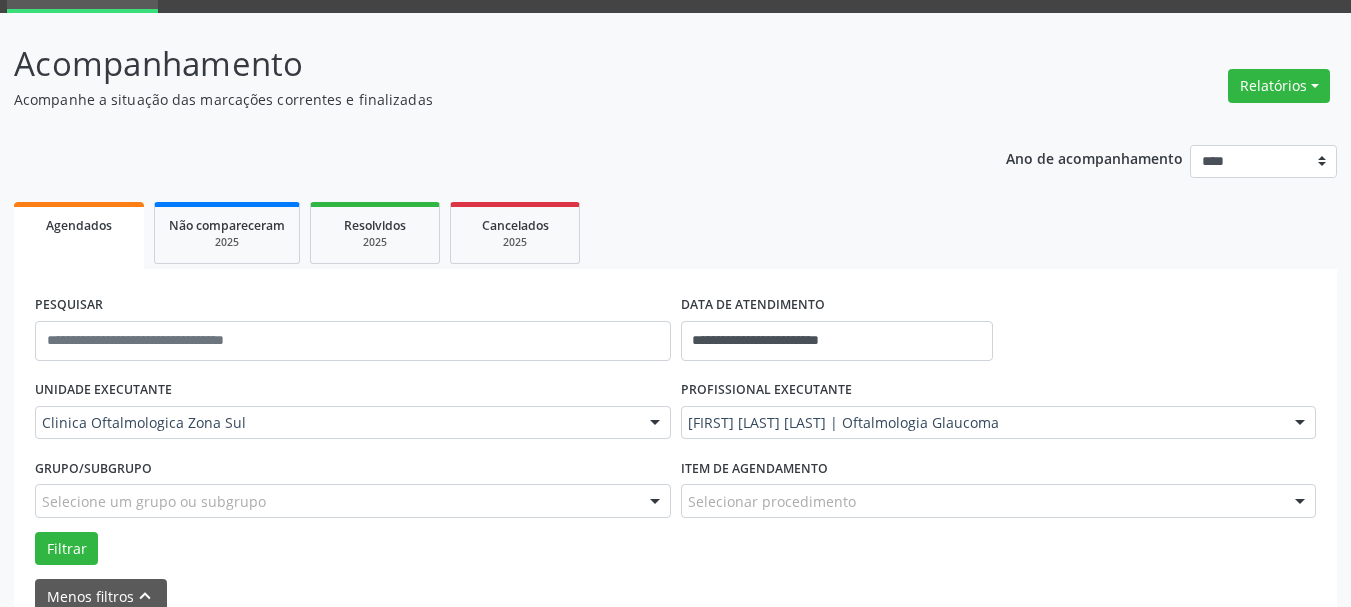 scroll, scrollTop: 94, scrollLeft: 0, axis: vertical 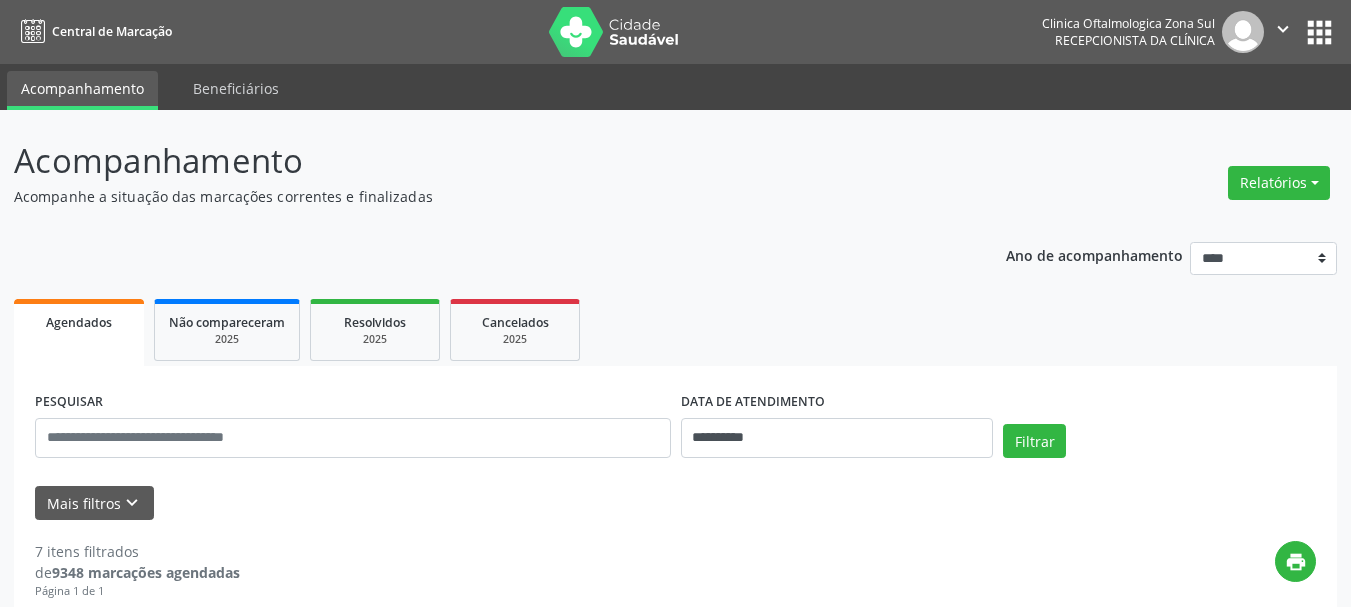 click on "**********" at bounding box center (837, 429) 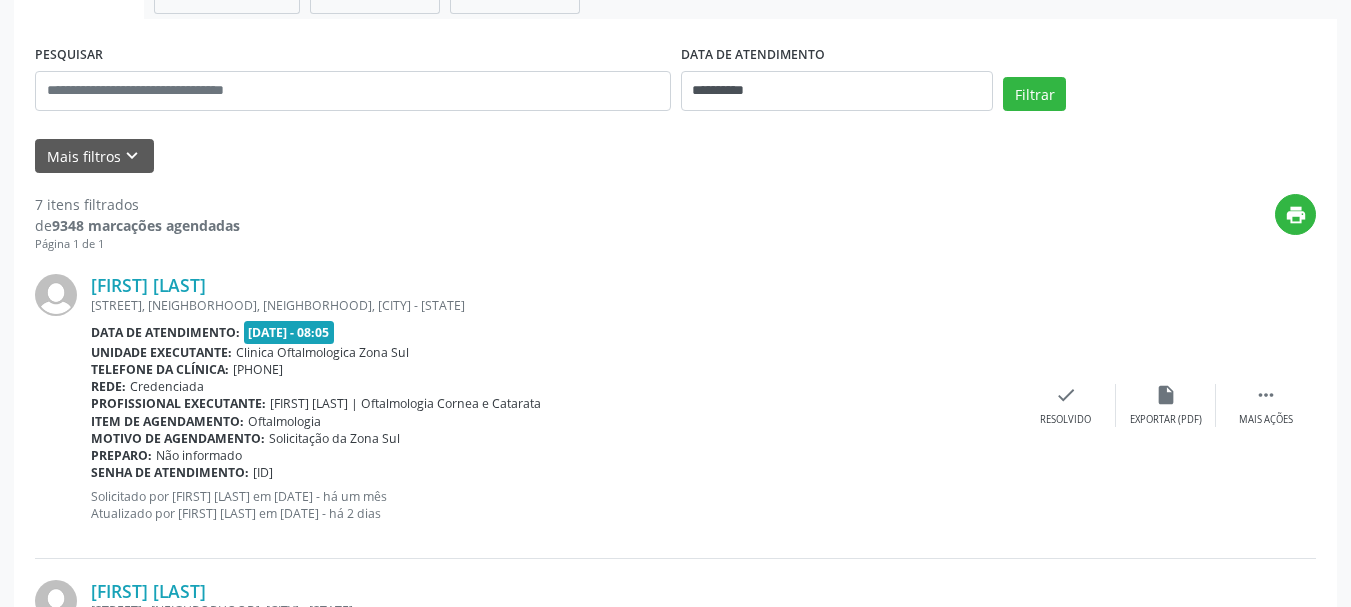scroll, scrollTop: 265, scrollLeft: 0, axis: vertical 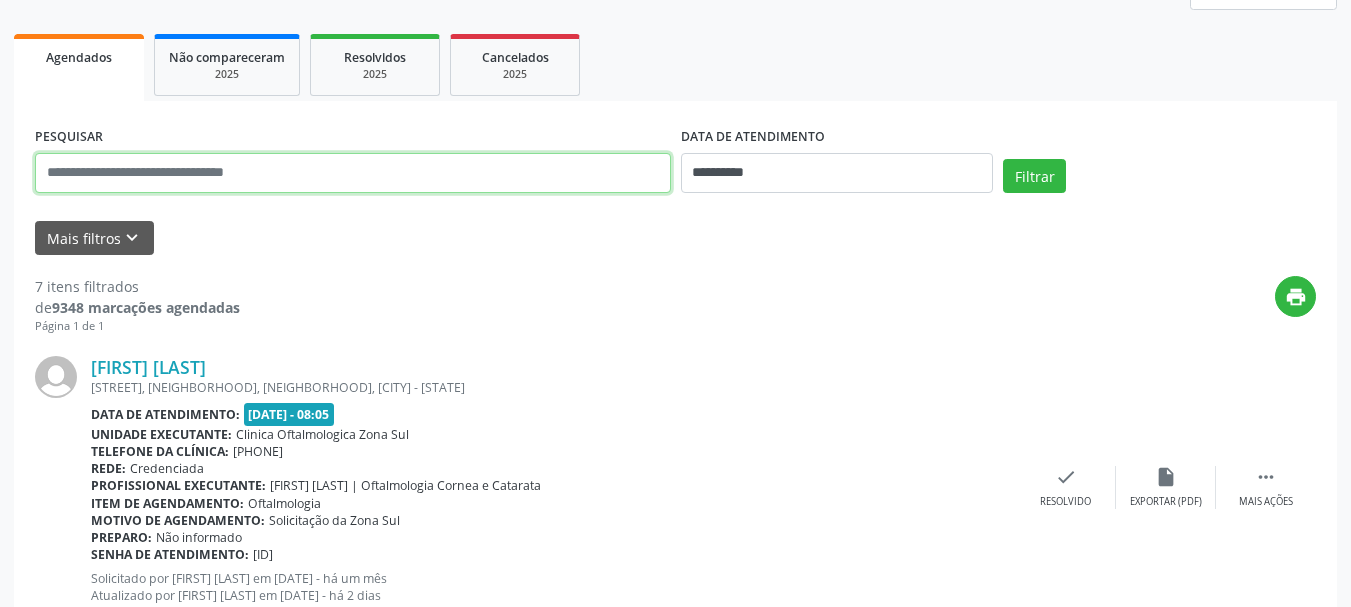 click at bounding box center (353, 173) 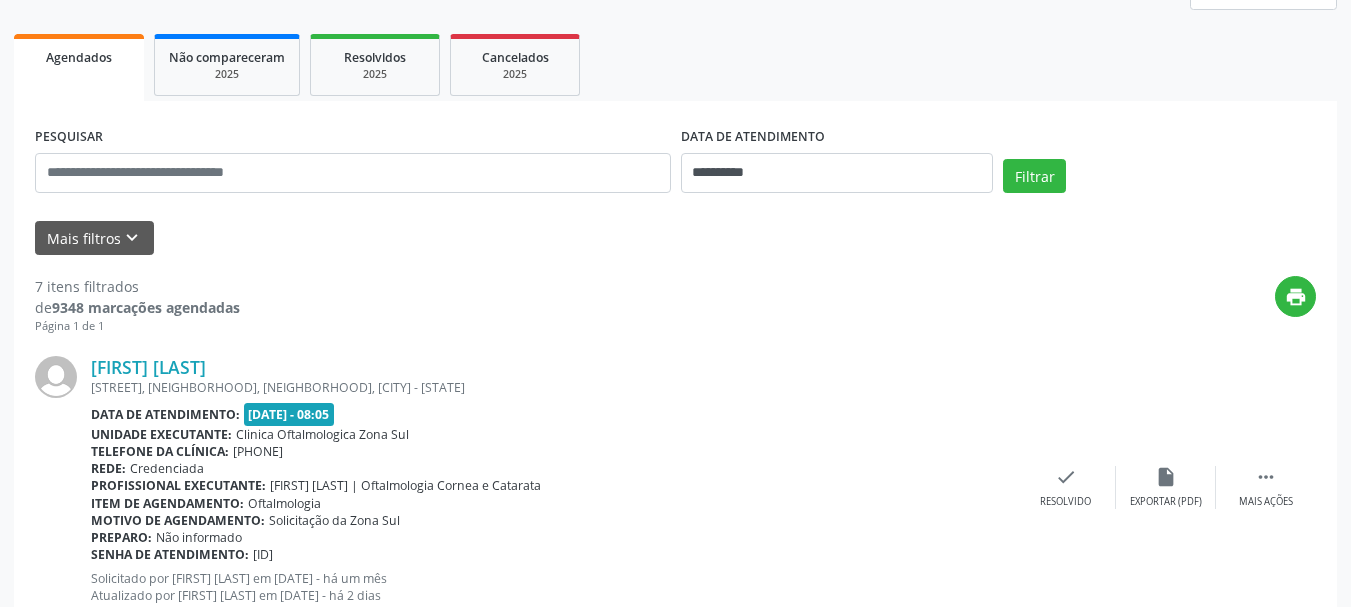 click on "**********" at bounding box center [675, 1297] 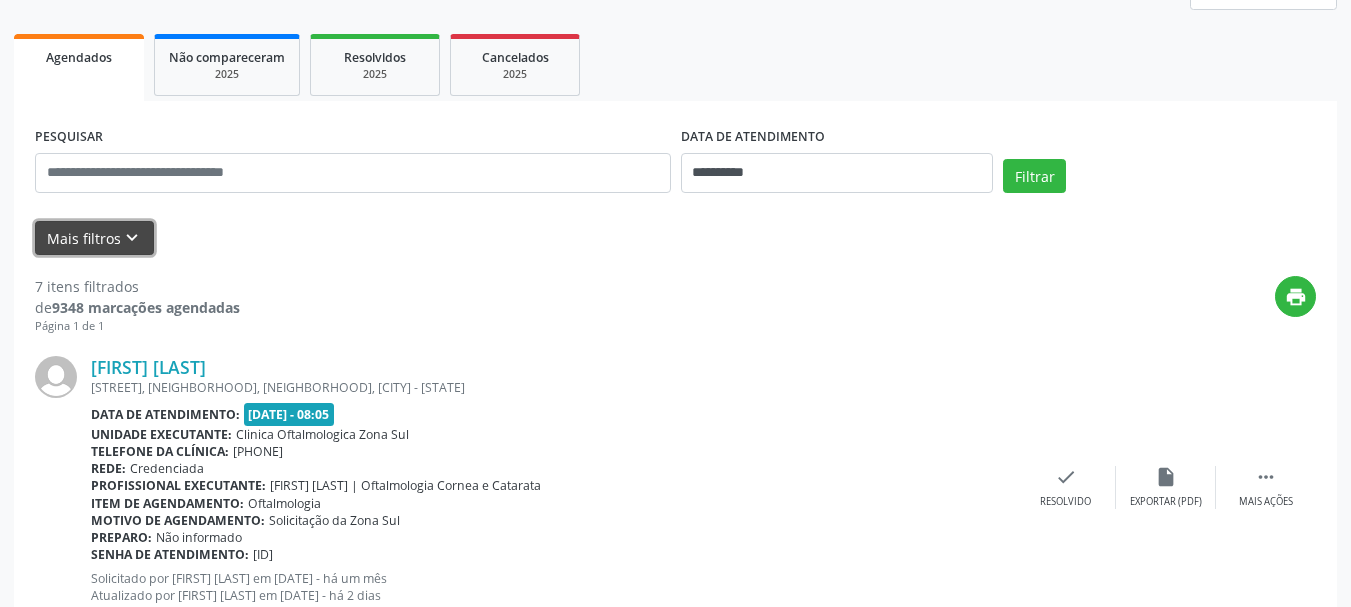 click on "Mais filtros
keyboard_arrow_down" at bounding box center [94, 238] 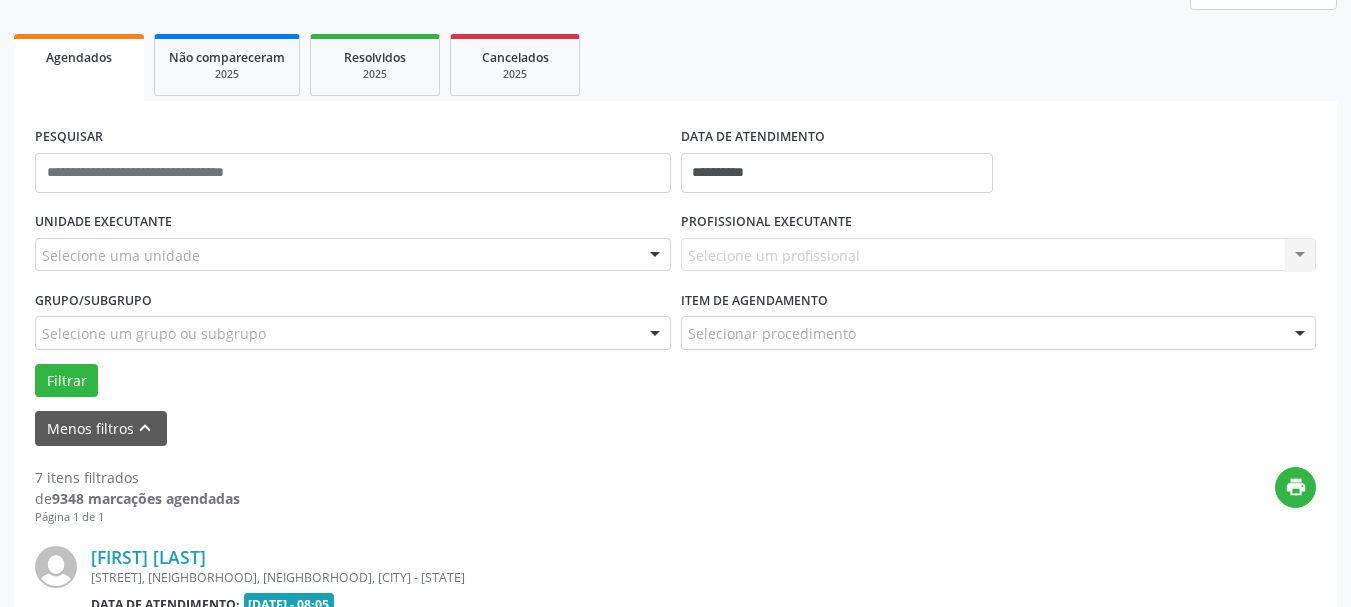 click on "Selecione uma unidade" at bounding box center (353, 255) 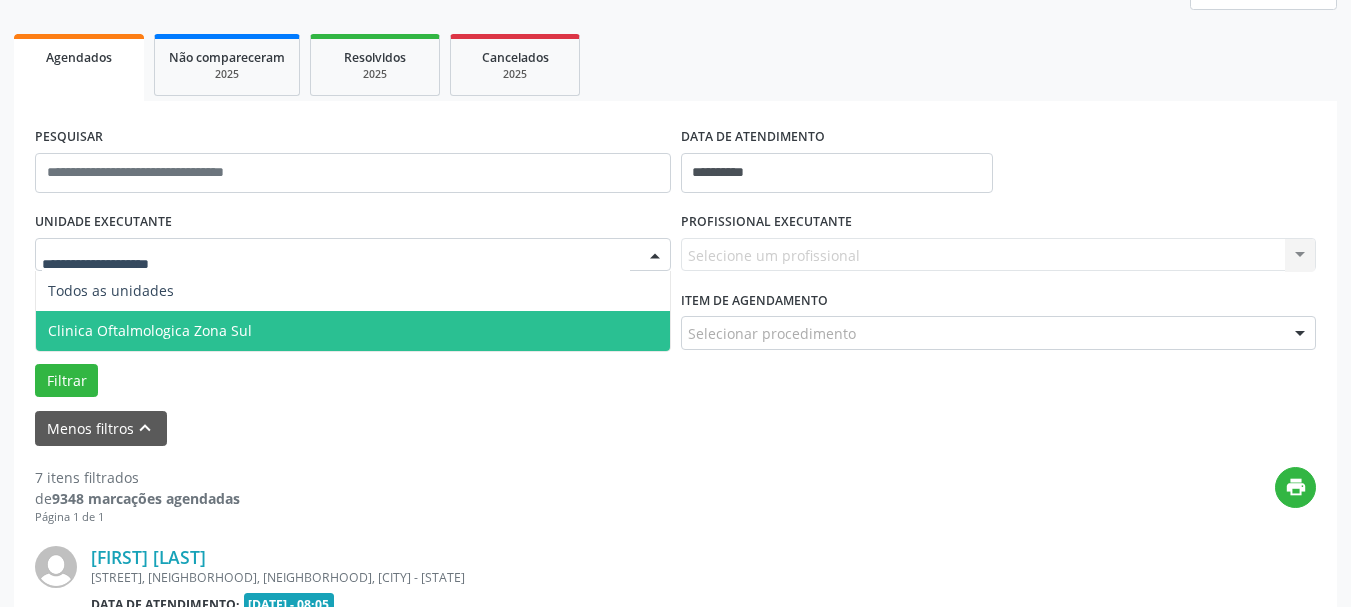 click on "Clinica Oftalmologica Zona Sul" at bounding box center (353, 331) 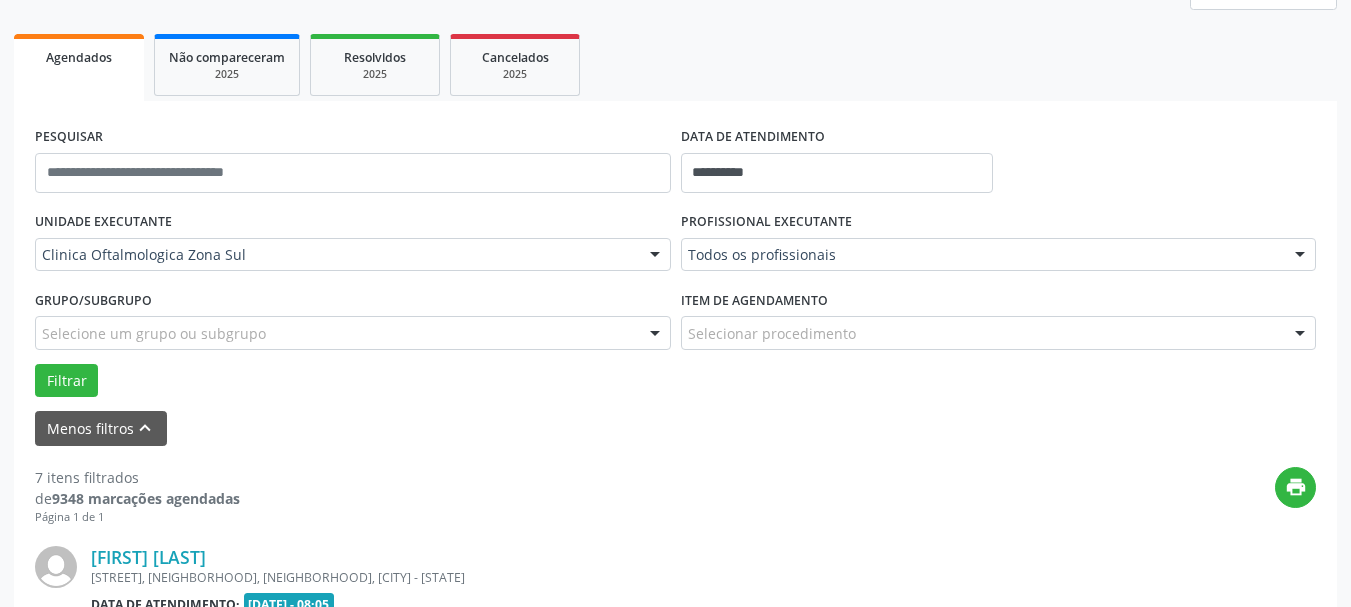 drag, startPoint x: 841, startPoint y: 198, endPoint x: 833, endPoint y: 182, distance: 17.888544 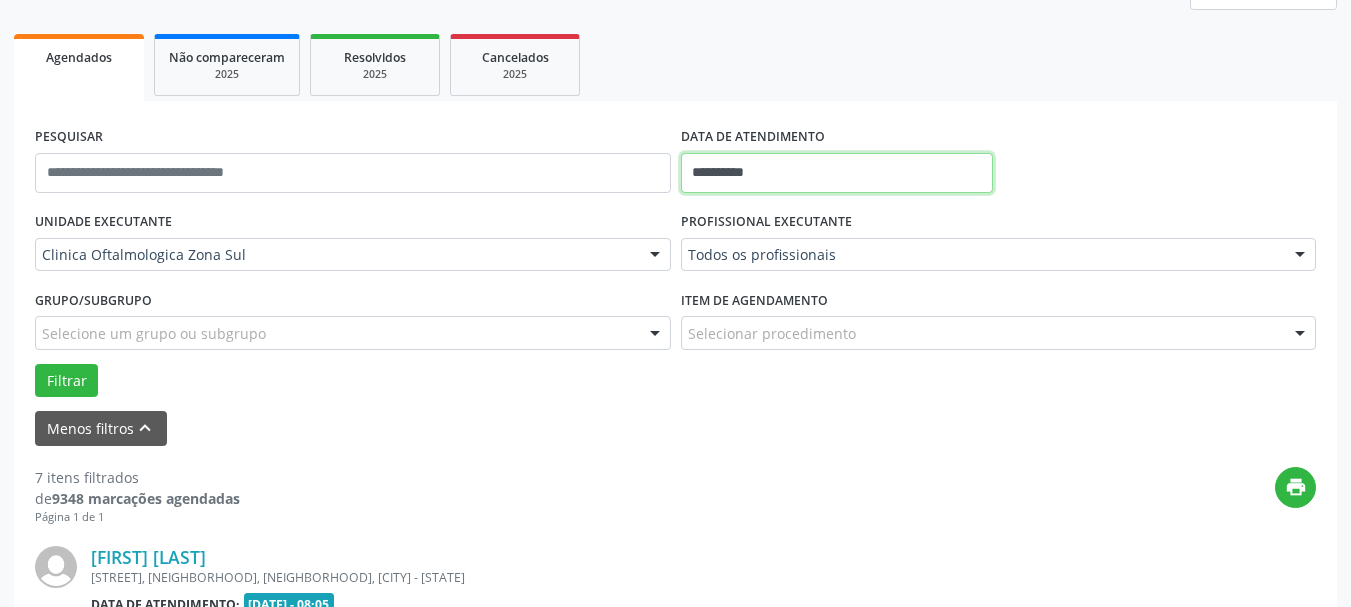 click on "**********" at bounding box center [837, 173] 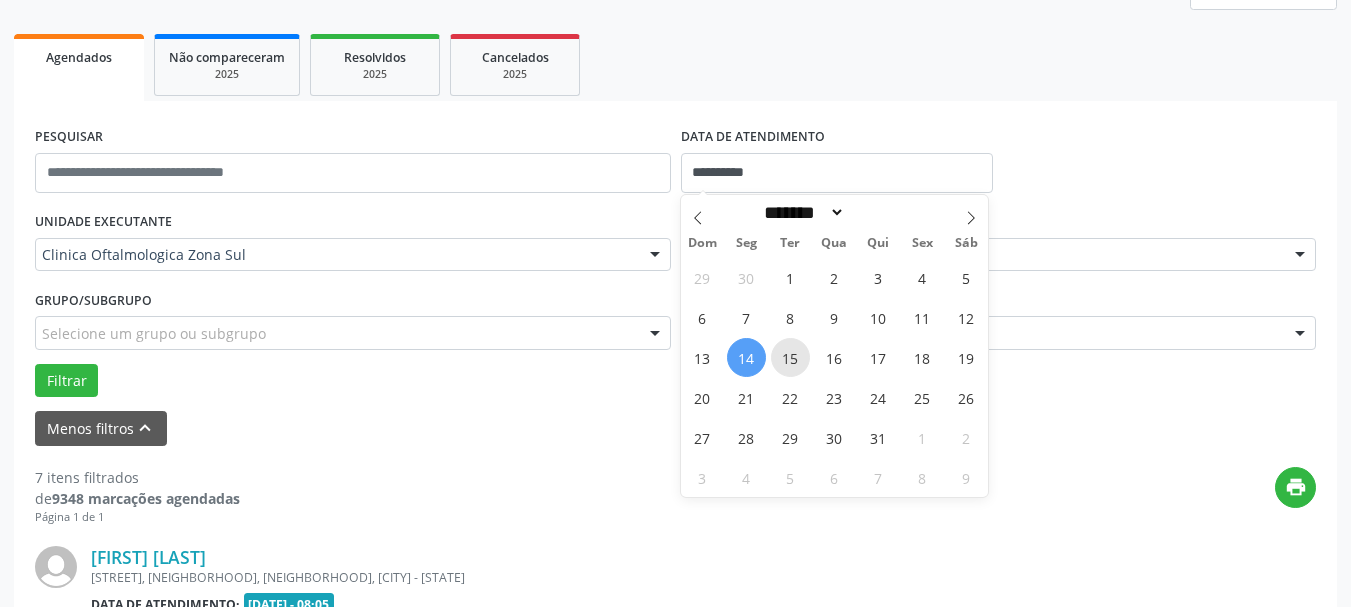 click on "15" at bounding box center [790, 357] 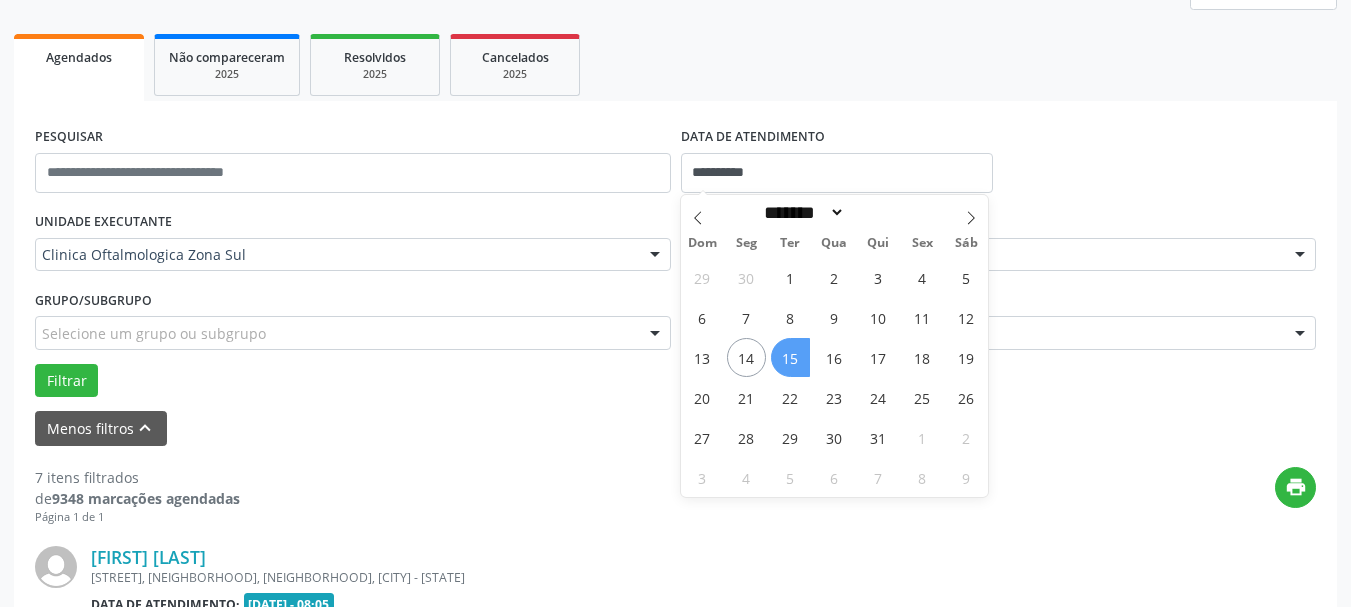 click on "15" at bounding box center (790, 357) 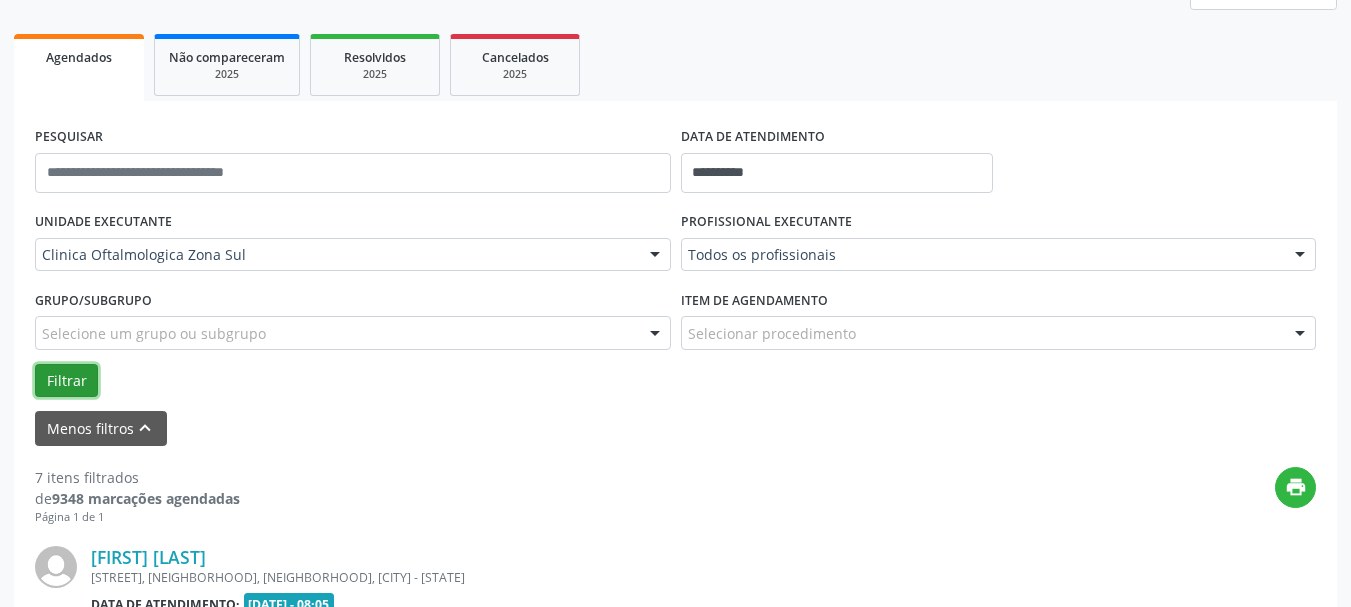 click on "Filtrar" at bounding box center [66, 381] 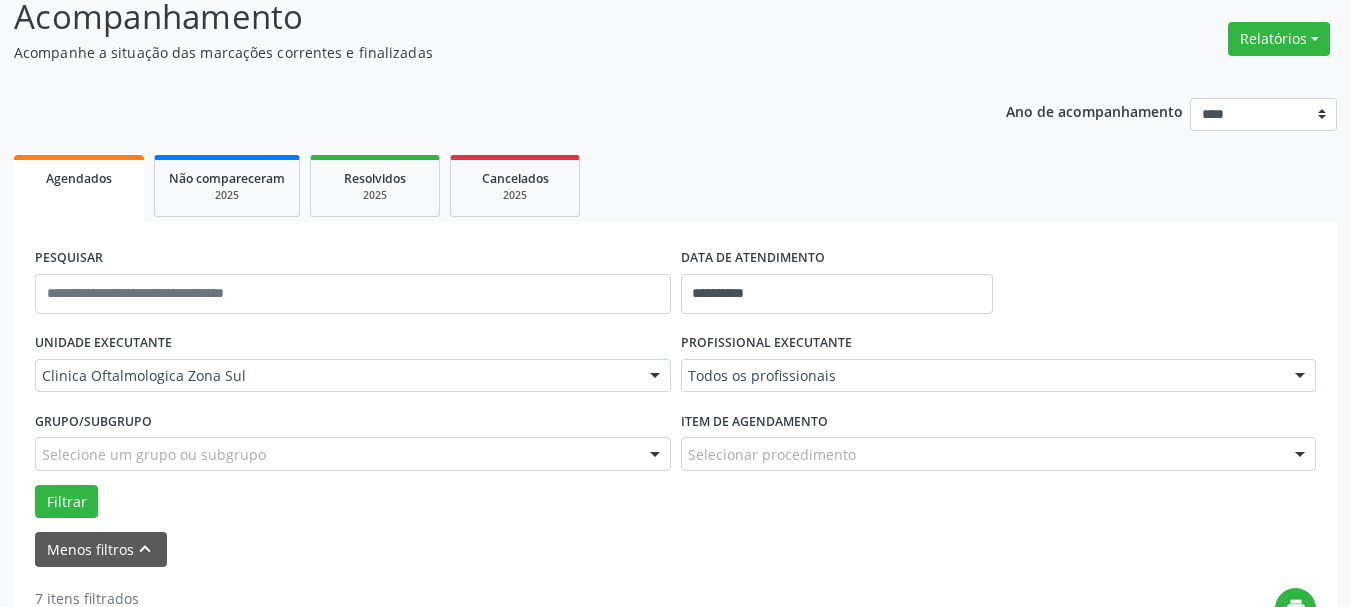 scroll, scrollTop: 65, scrollLeft: 0, axis: vertical 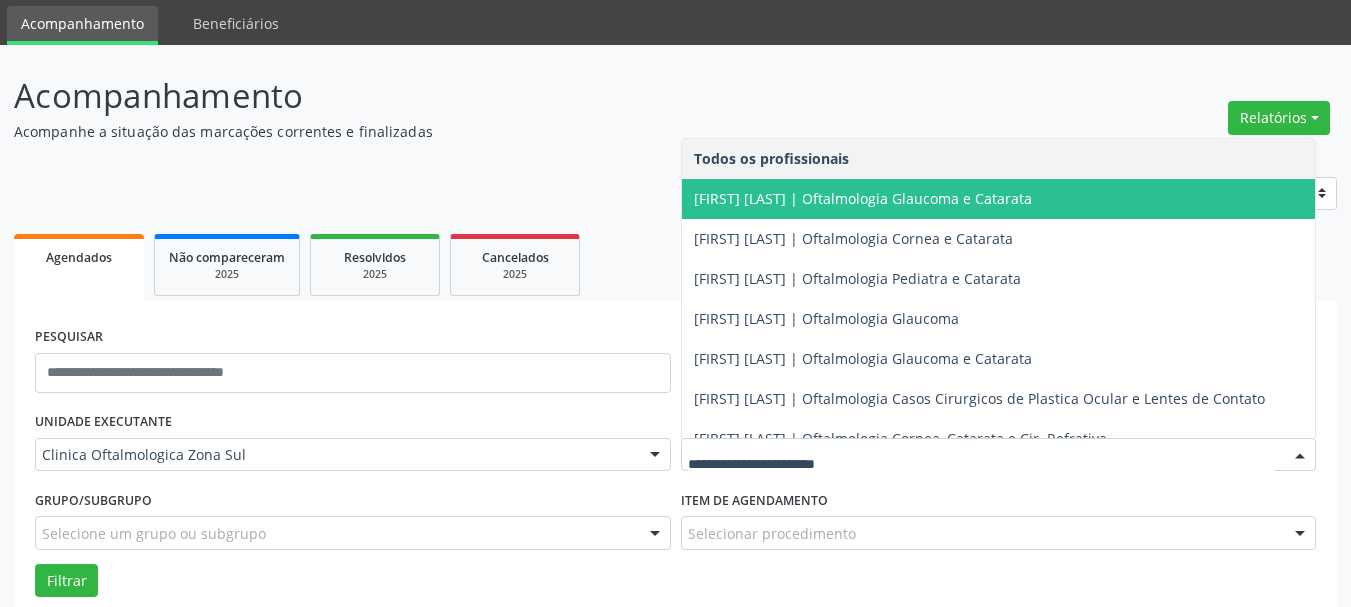 click on "[FIRST] [LAST] | Oftalmologia Glaucoma e Catarata" at bounding box center (863, 198) 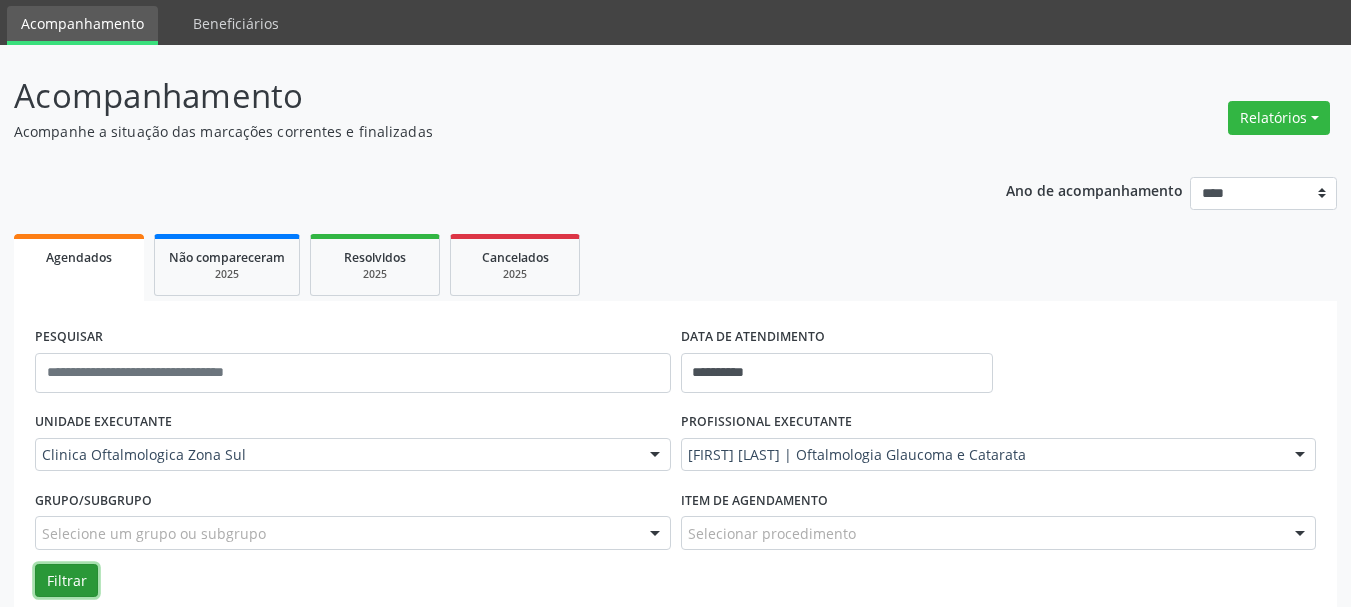 click on "Filtrar" at bounding box center [66, 581] 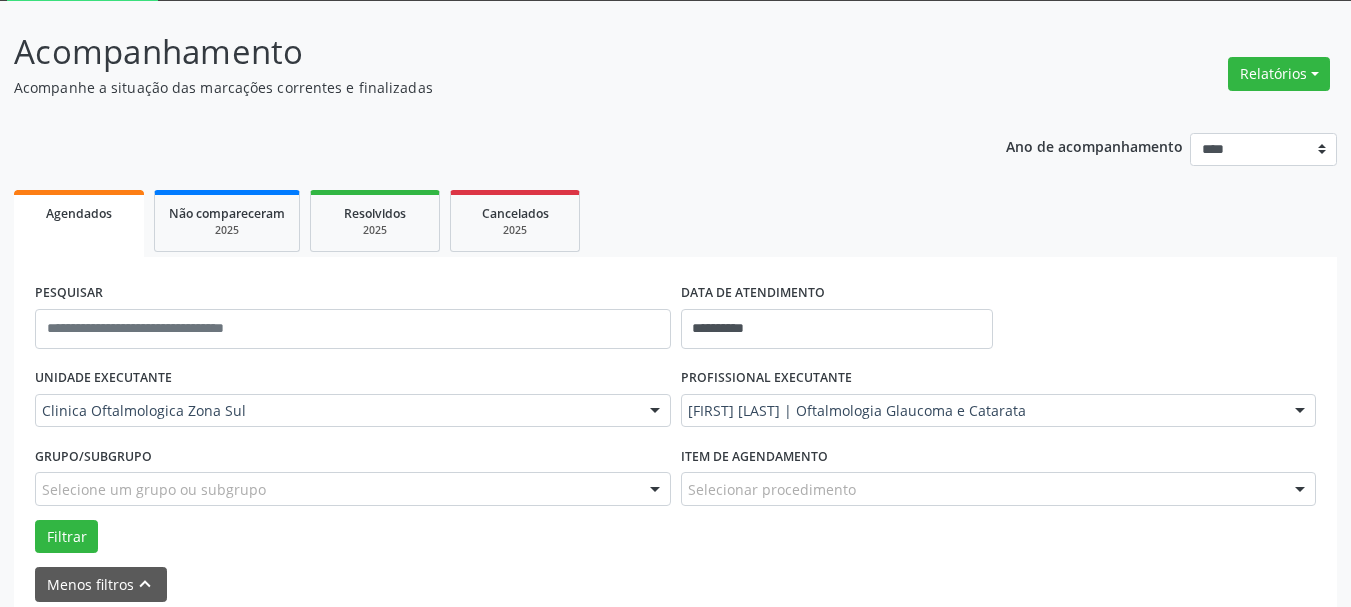 scroll, scrollTop: 0, scrollLeft: 0, axis: both 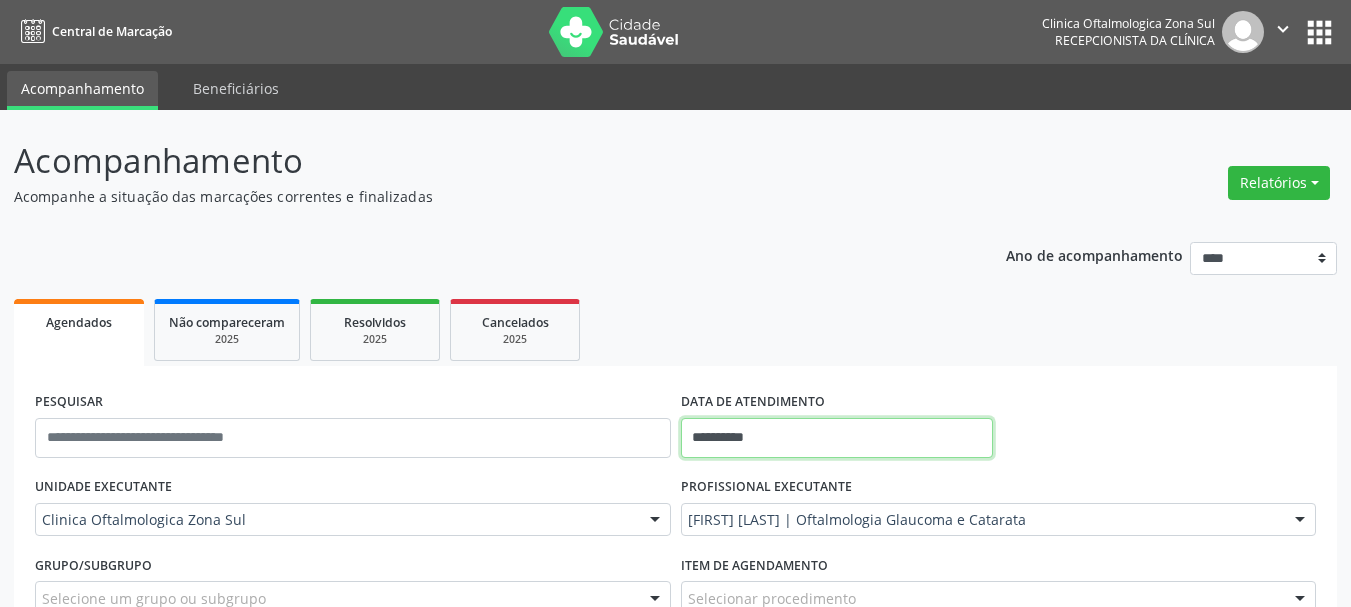 click on "**********" at bounding box center [837, 438] 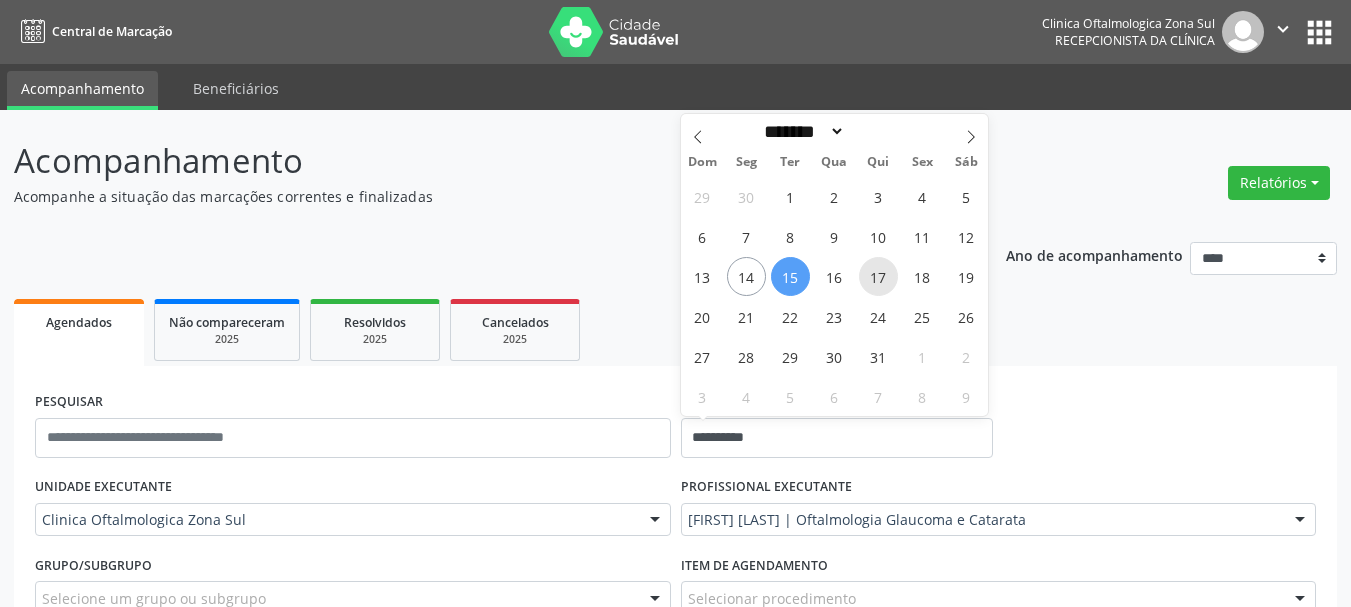 click on "17" at bounding box center (878, 276) 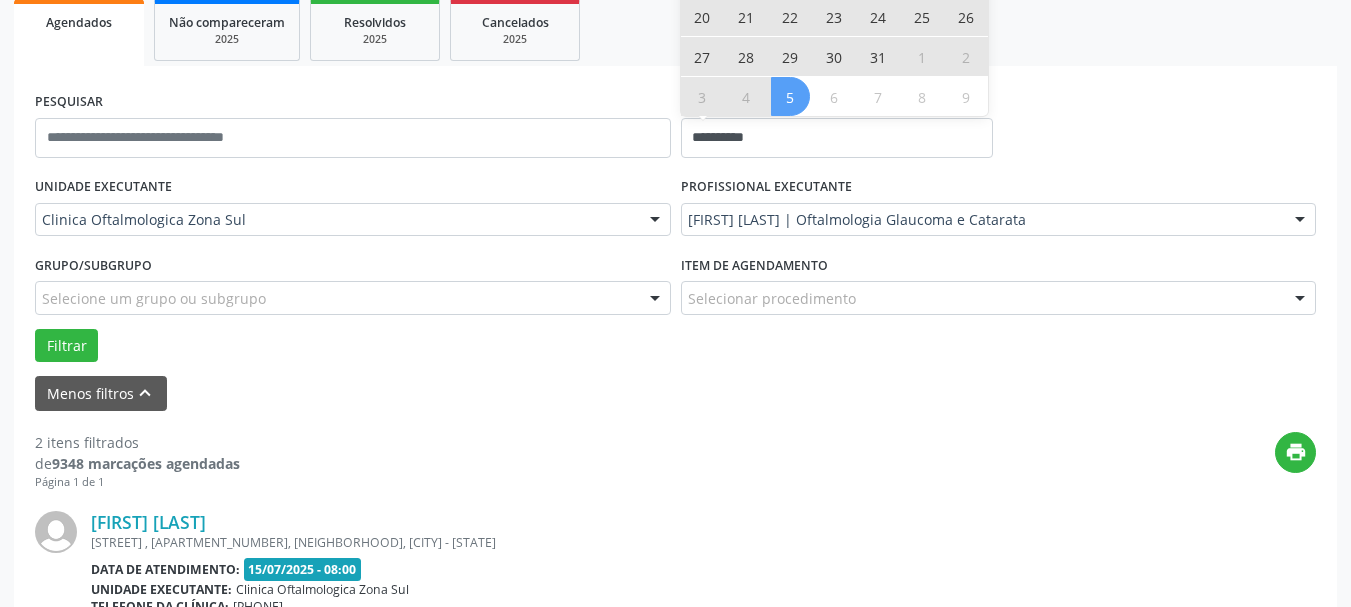 scroll, scrollTop: 100, scrollLeft: 0, axis: vertical 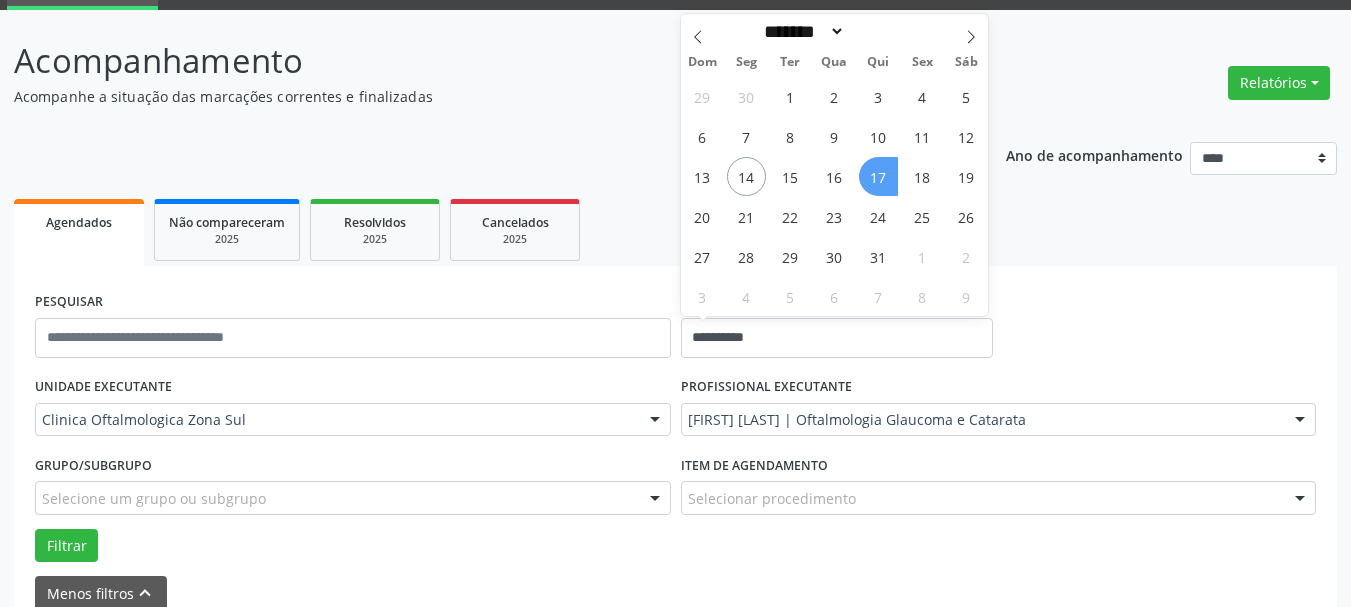 click on "17" at bounding box center [878, 176] 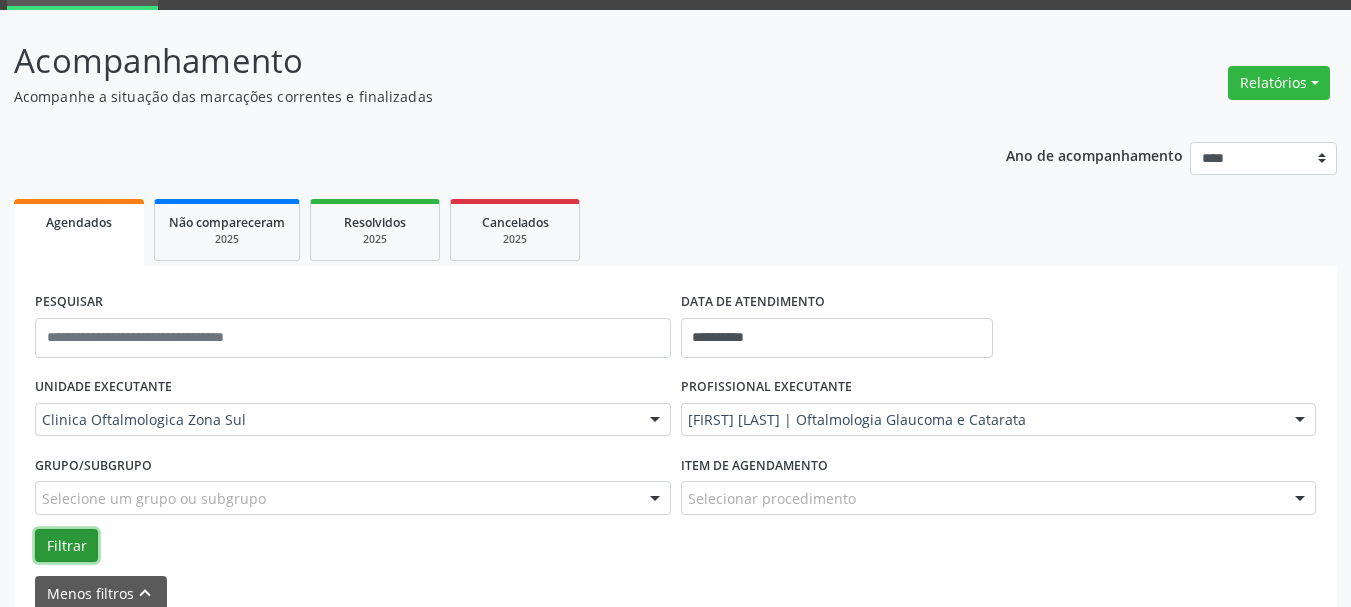 click on "Filtrar" at bounding box center (66, 546) 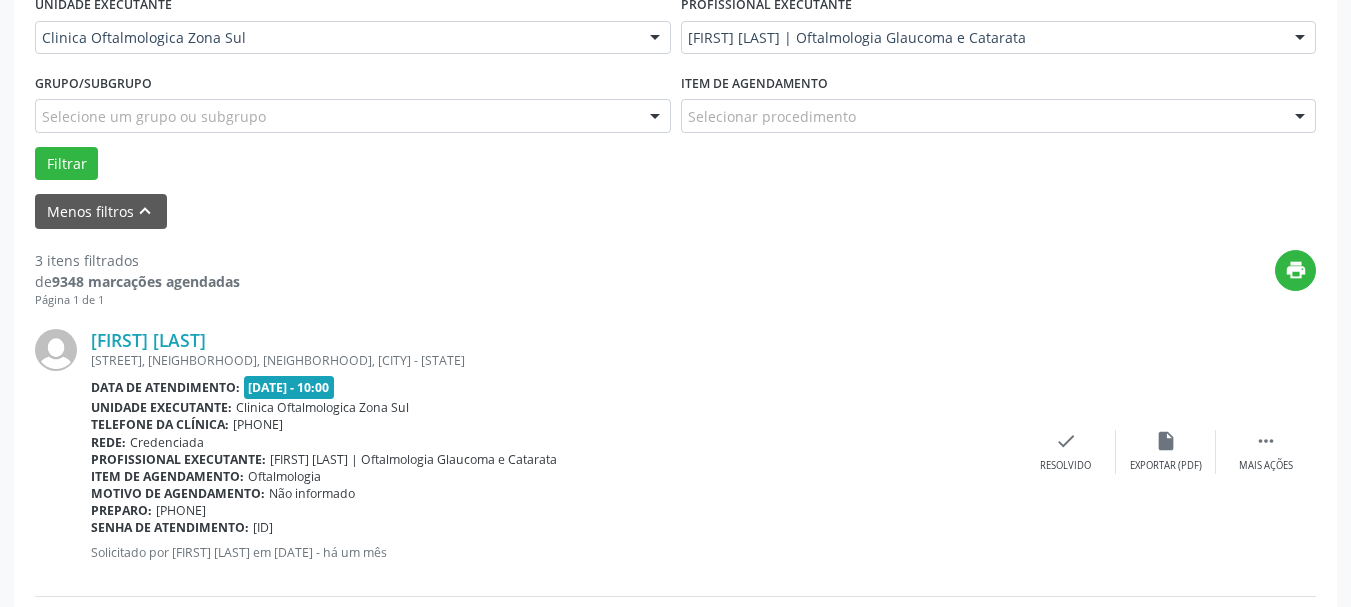 scroll, scrollTop: 282, scrollLeft: 0, axis: vertical 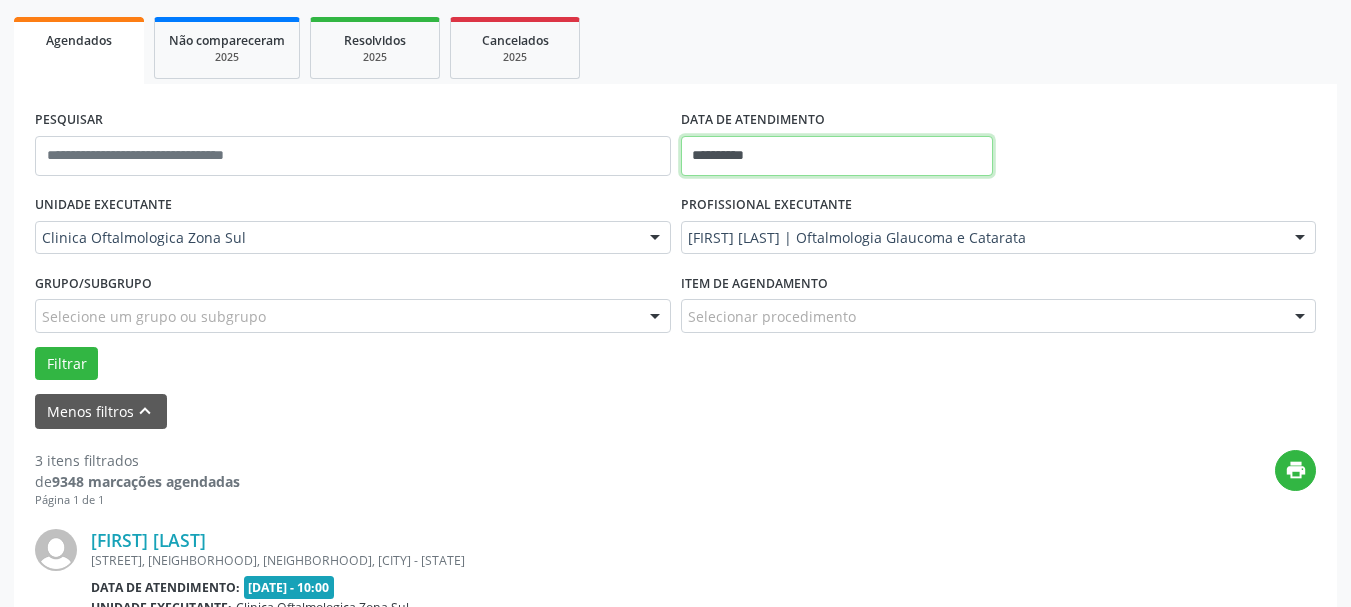 click on "**********" at bounding box center [837, 156] 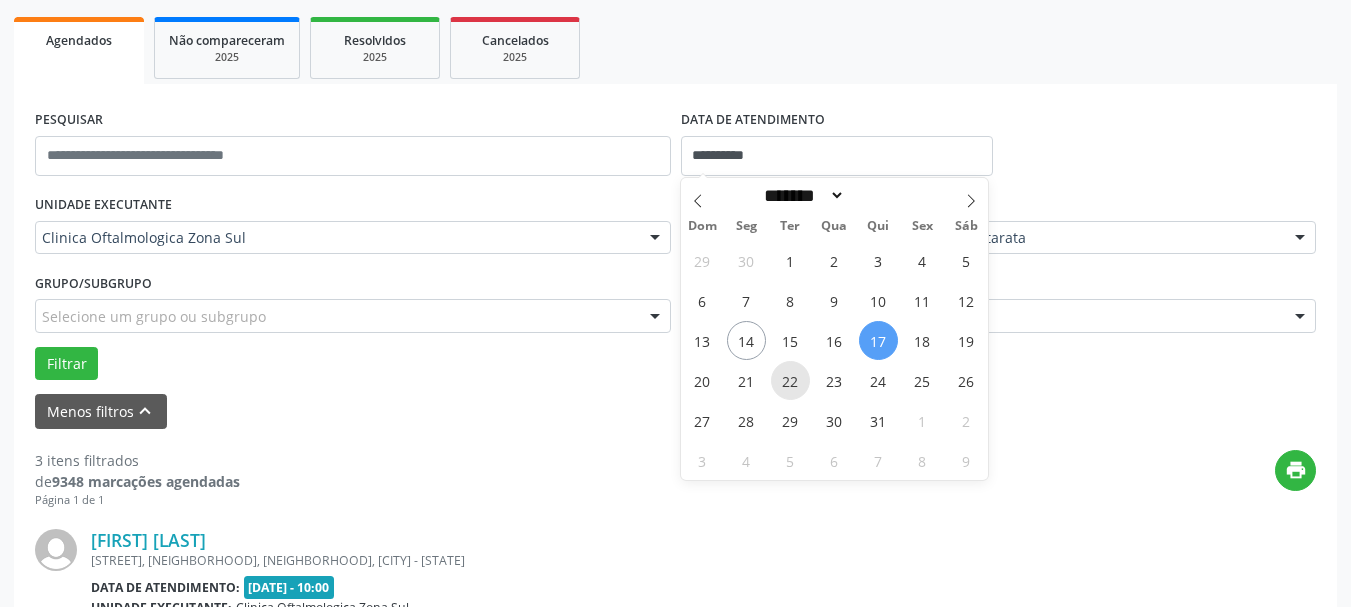 click on "22" at bounding box center (790, 380) 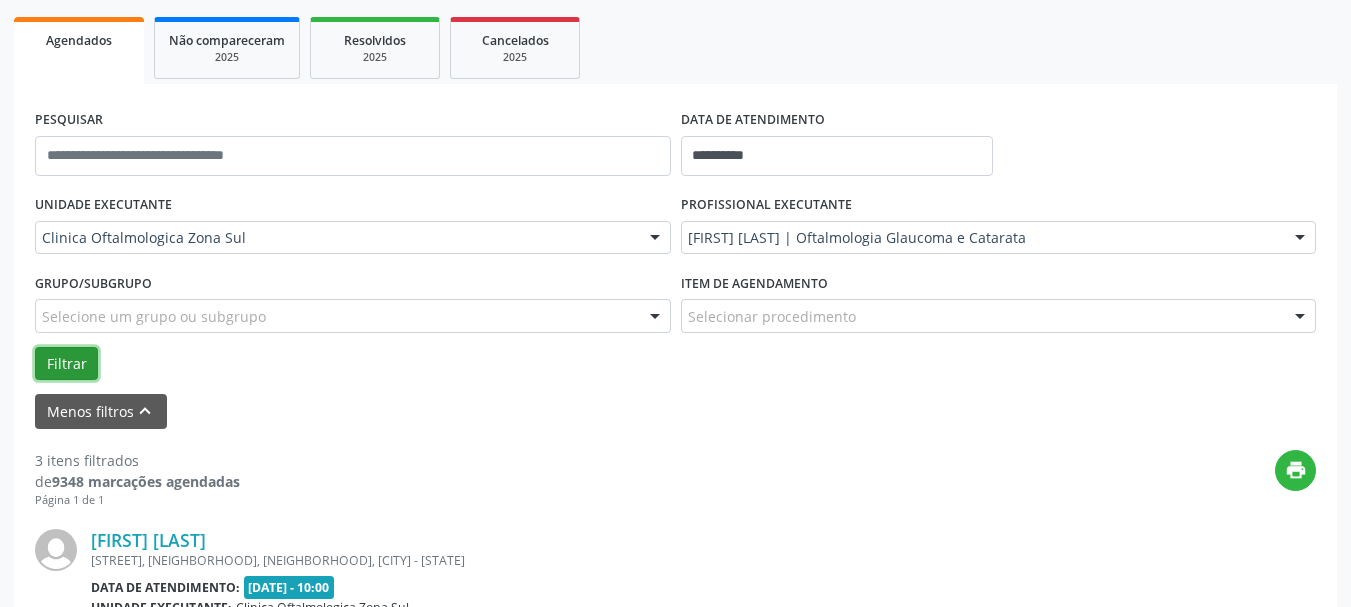 click on "Filtrar" at bounding box center (66, 364) 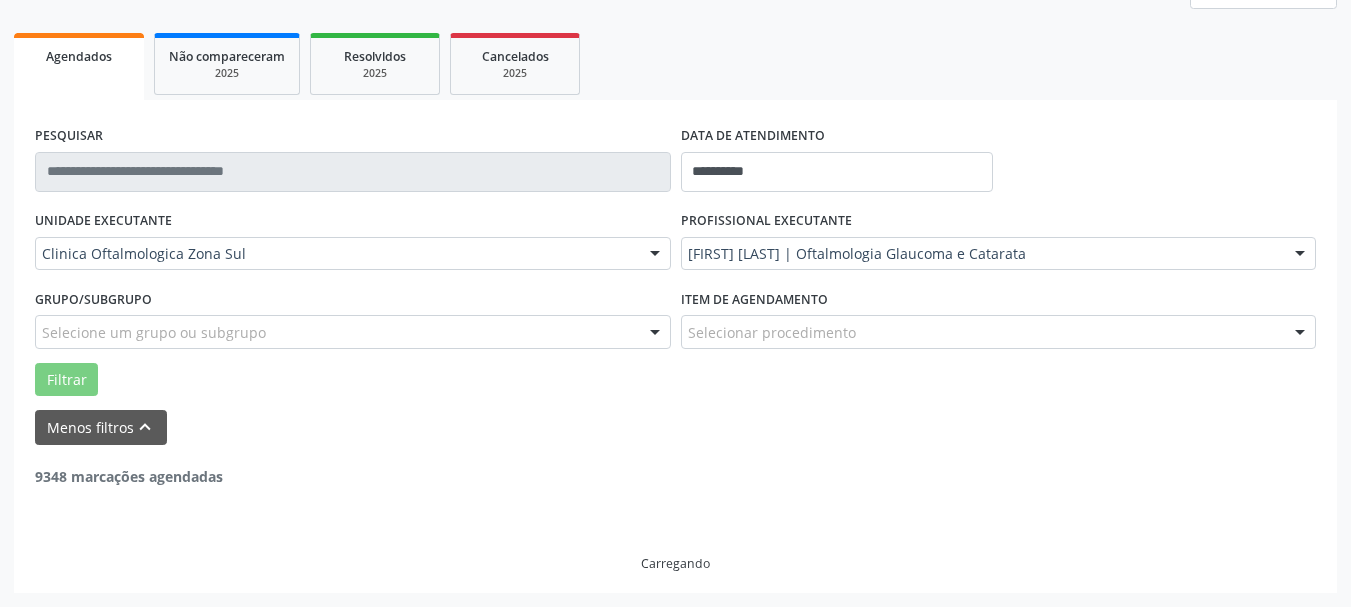 scroll, scrollTop: 202, scrollLeft: 0, axis: vertical 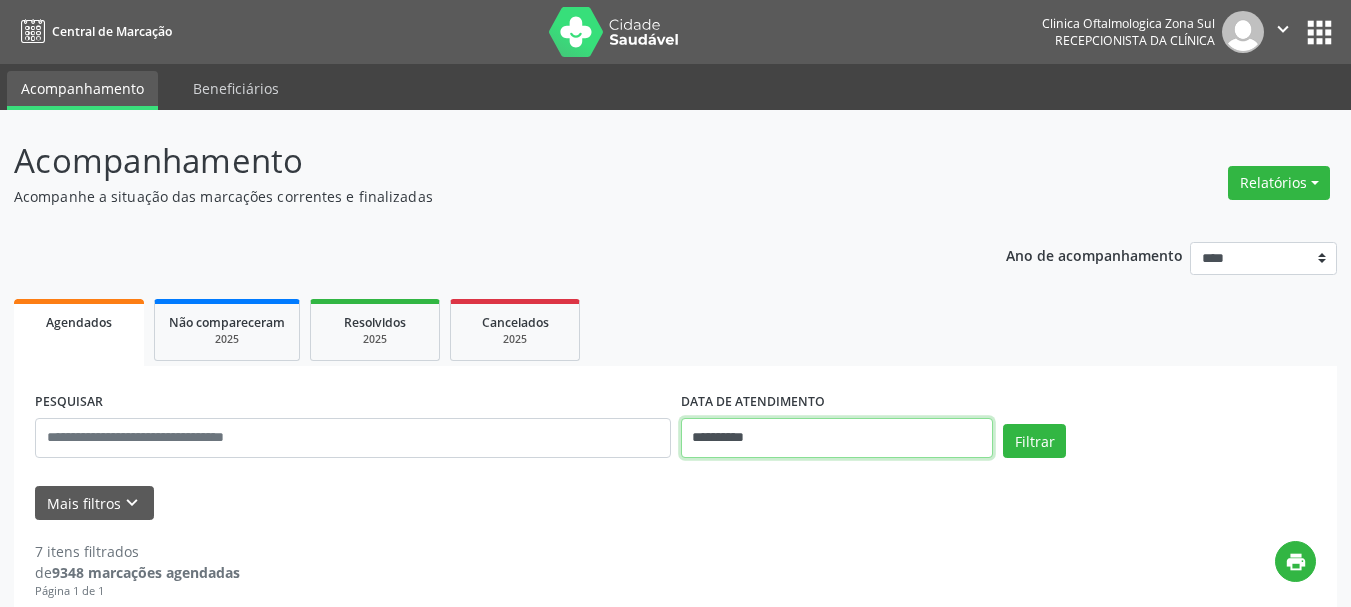 click on "**********" at bounding box center (837, 438) 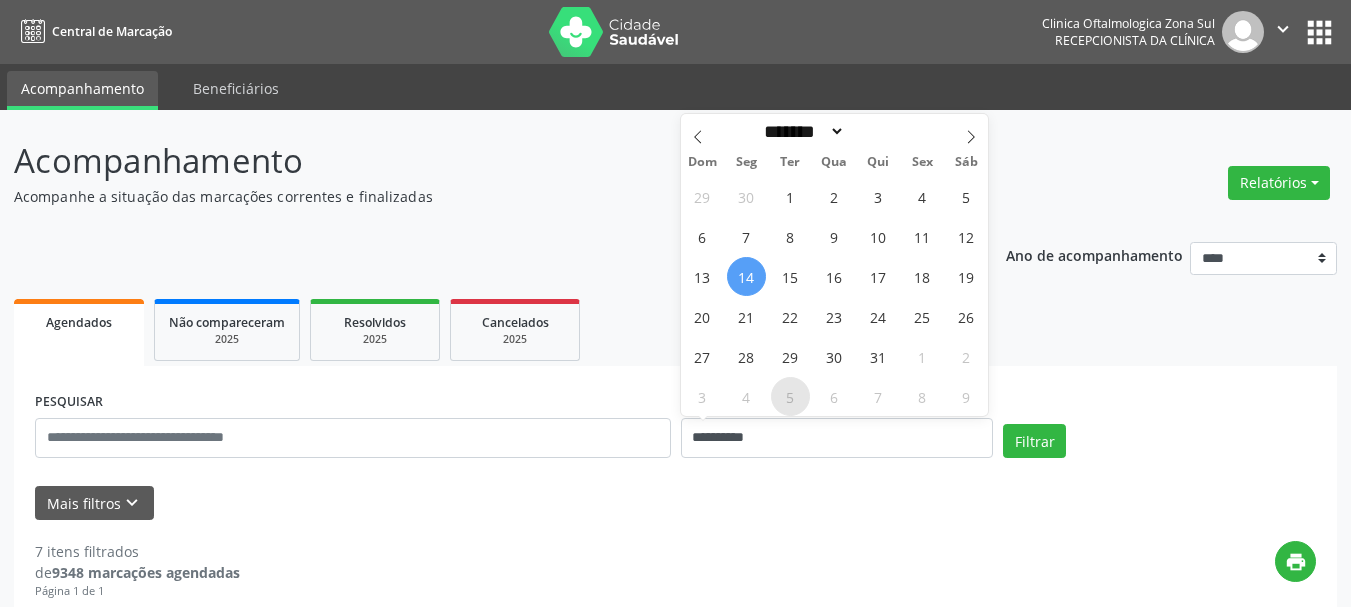 click on "5" at bounding box center (790, 396) 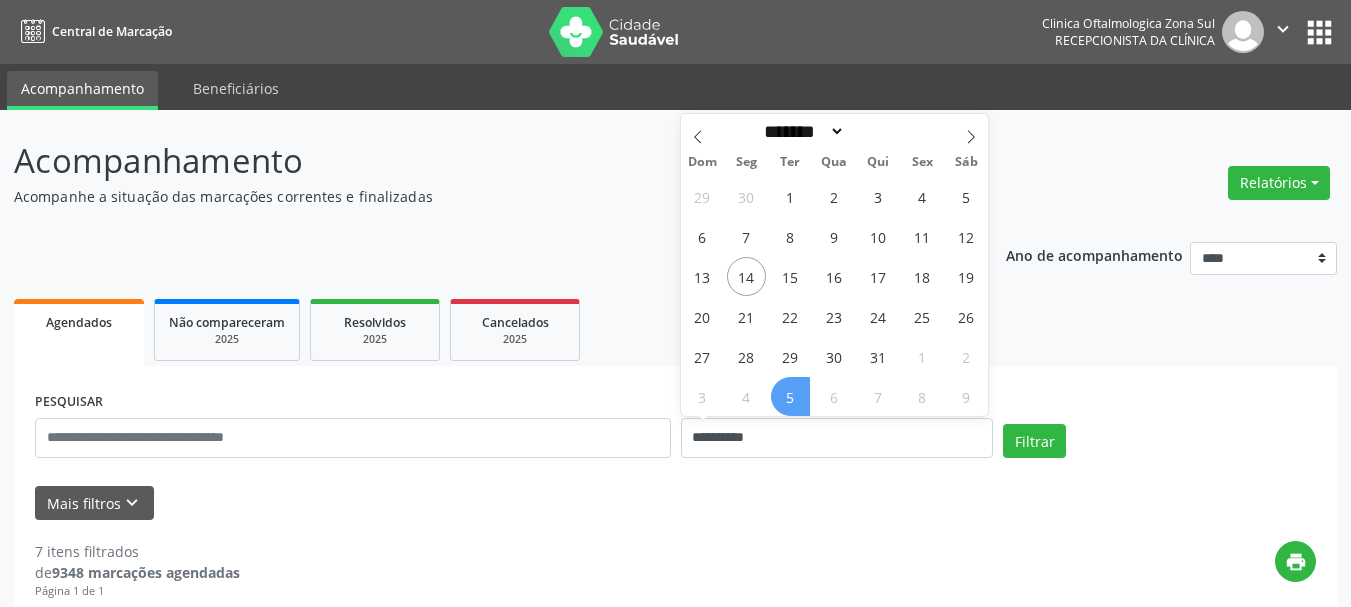 click on "5" at bounding box center [790, 396] 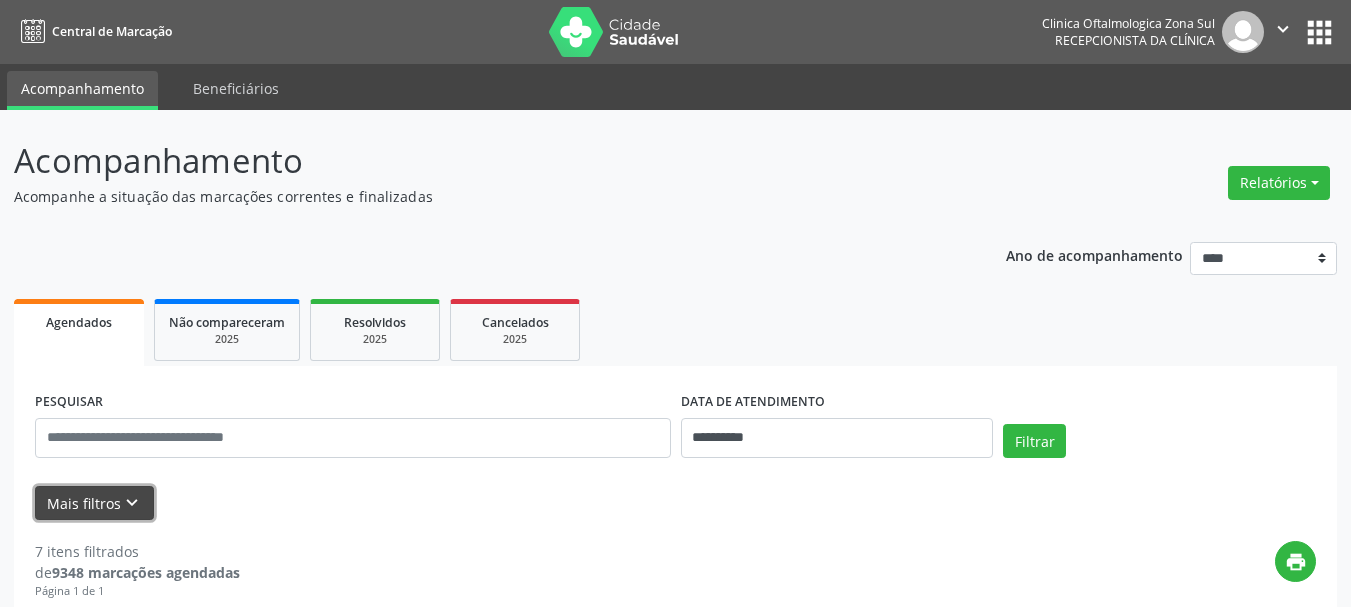 click on "Mais filtros
keyboard_arrow_down" at bounding box center (94, 503) 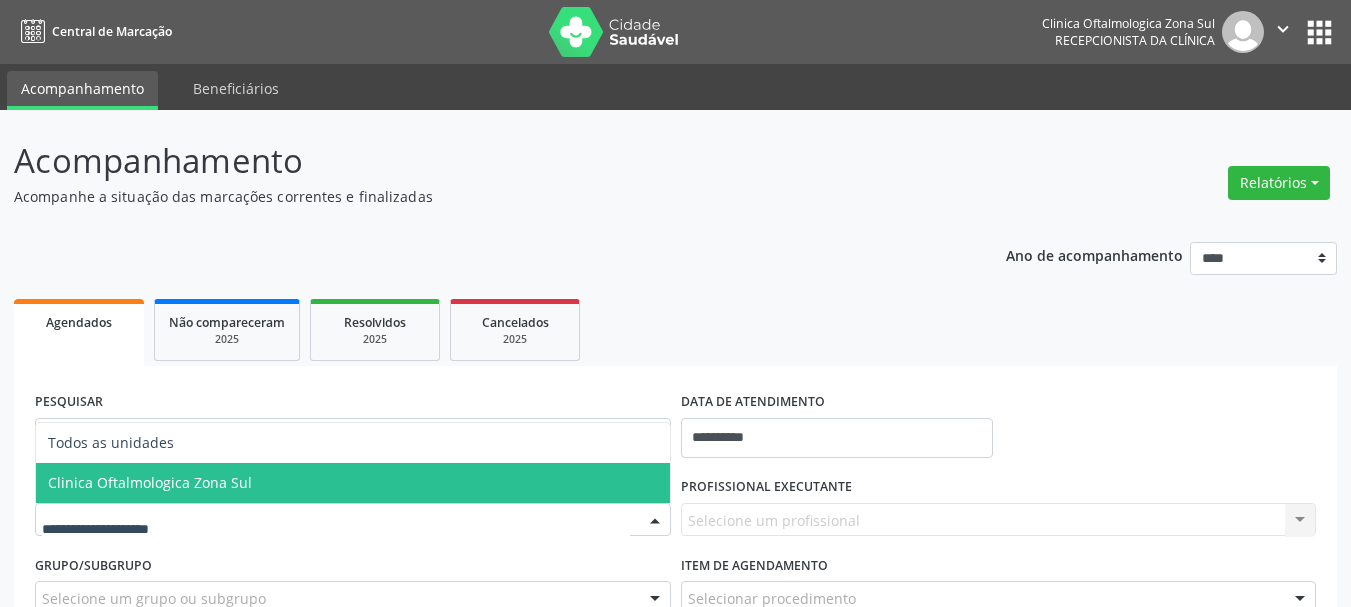 click on "Clinica Oftalmologica Zona Sul" at bounding box center [150, 482] 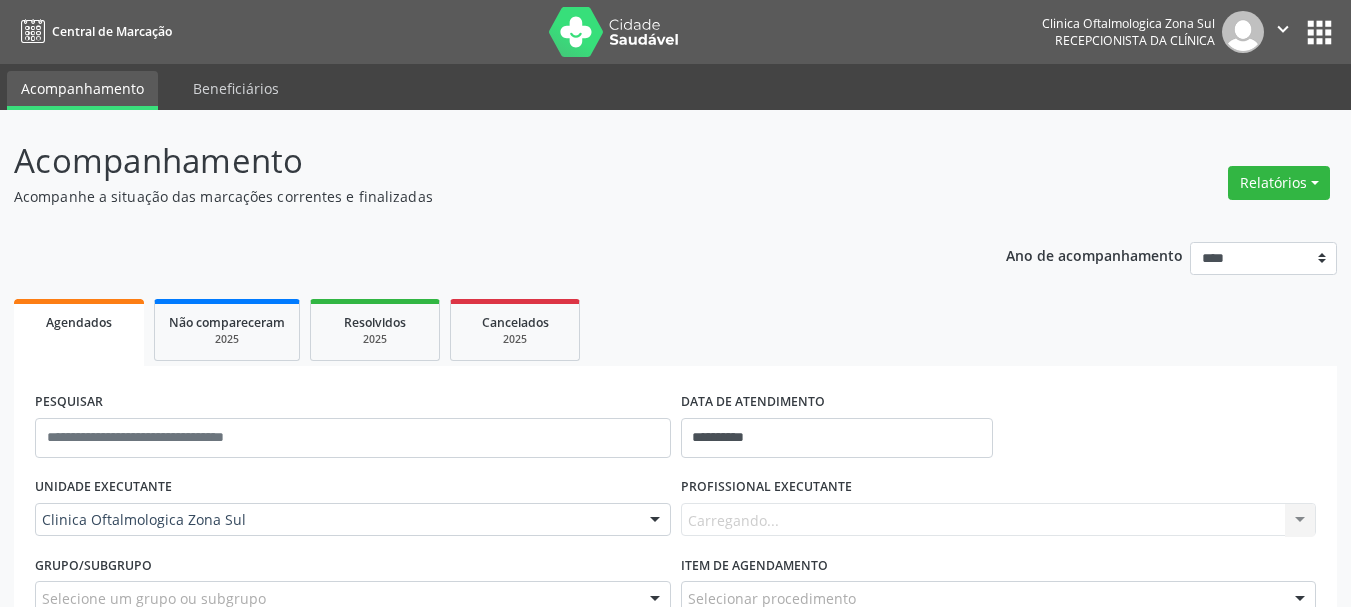 click on "Carregando...
Nenhum resultado encontrado para: "   "
Não há nenhuma opção para ser exibida." at bounding box center (999, 520) 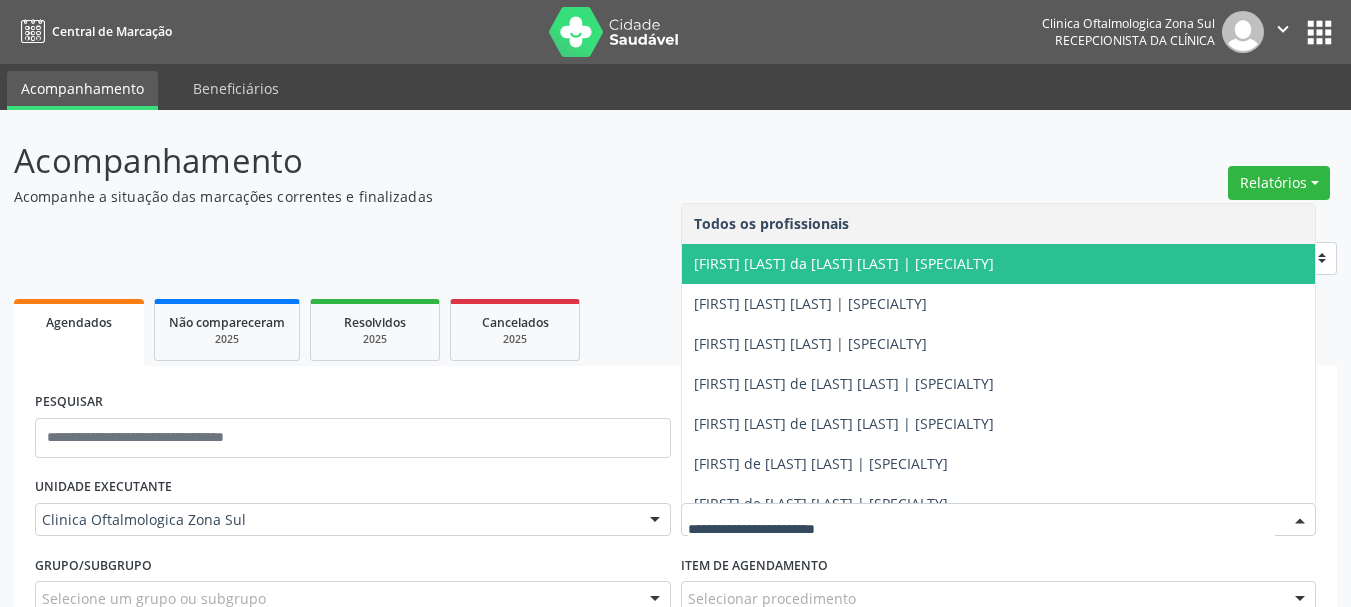 click on "[FIRST] [LAST] | Oftalmologia Glaucoma e Catarata" at bounding box center [999, 264] 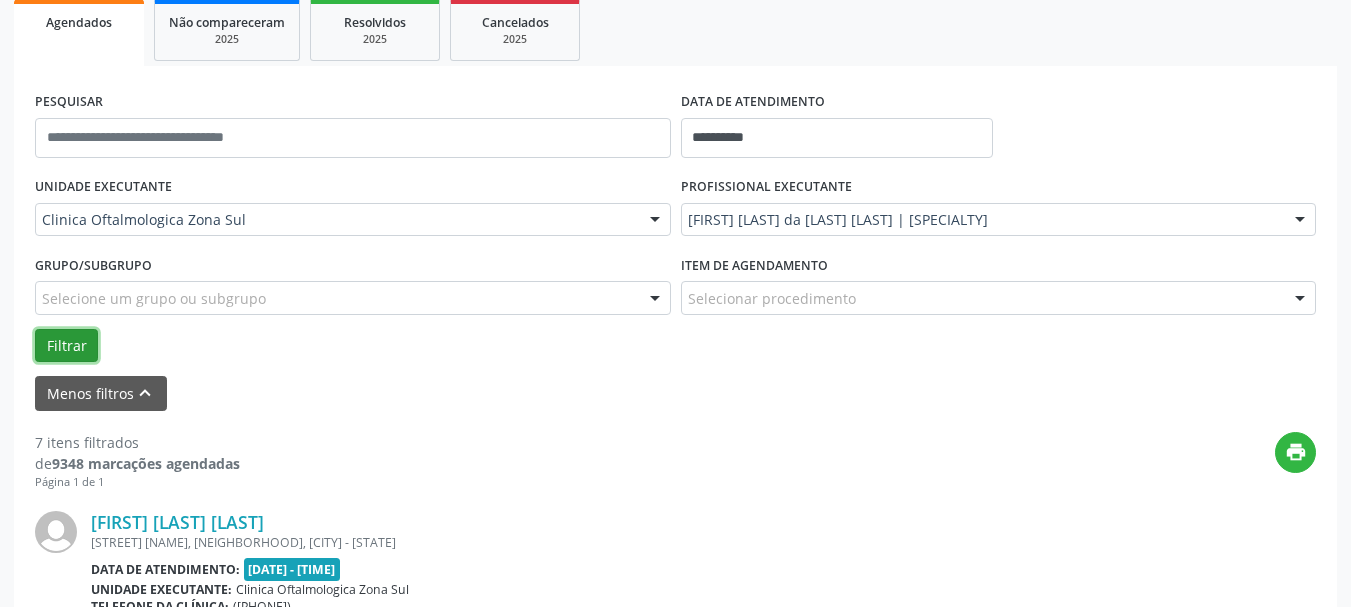 click on "Filtrar" at bounding box center (66, 346) 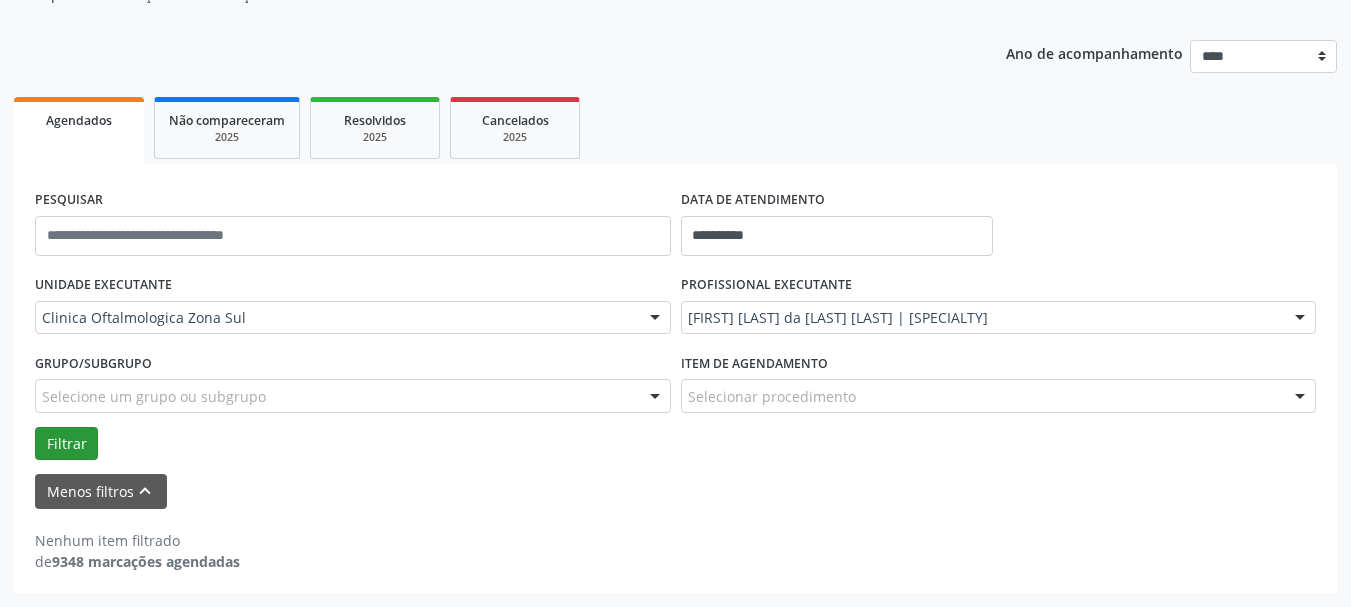 scroll, scrollTop: 202, scrollLeft: 0, axis: vertical 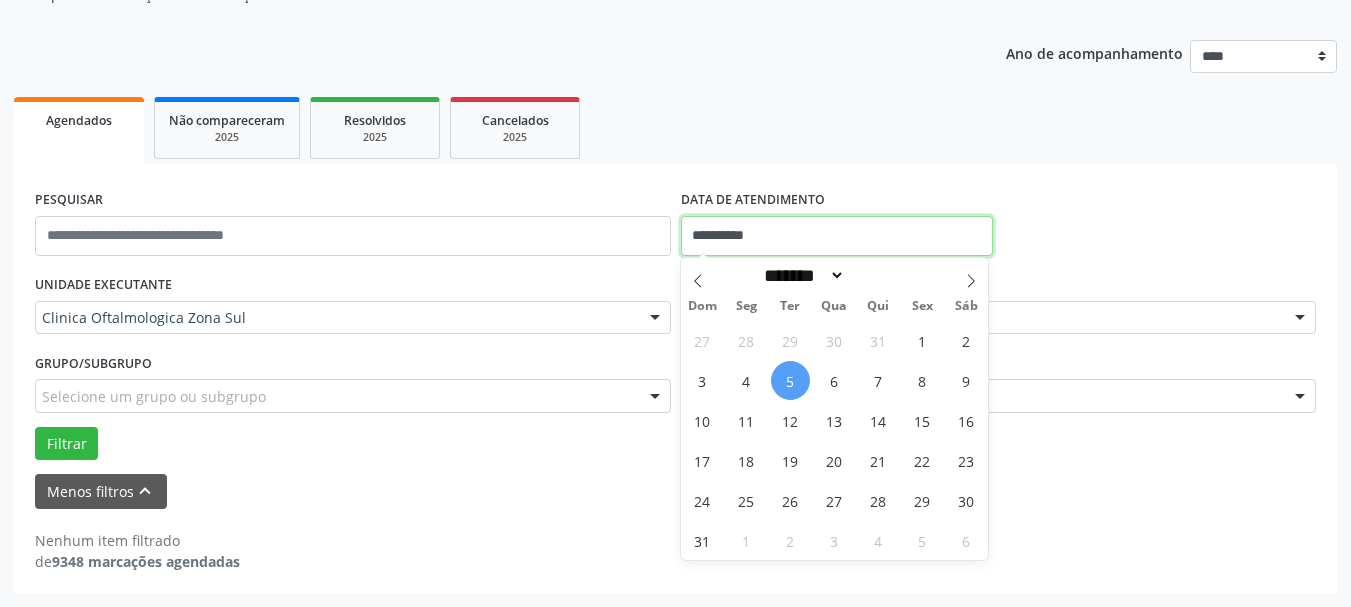 click on "**********" at bounding box center (837, 236) 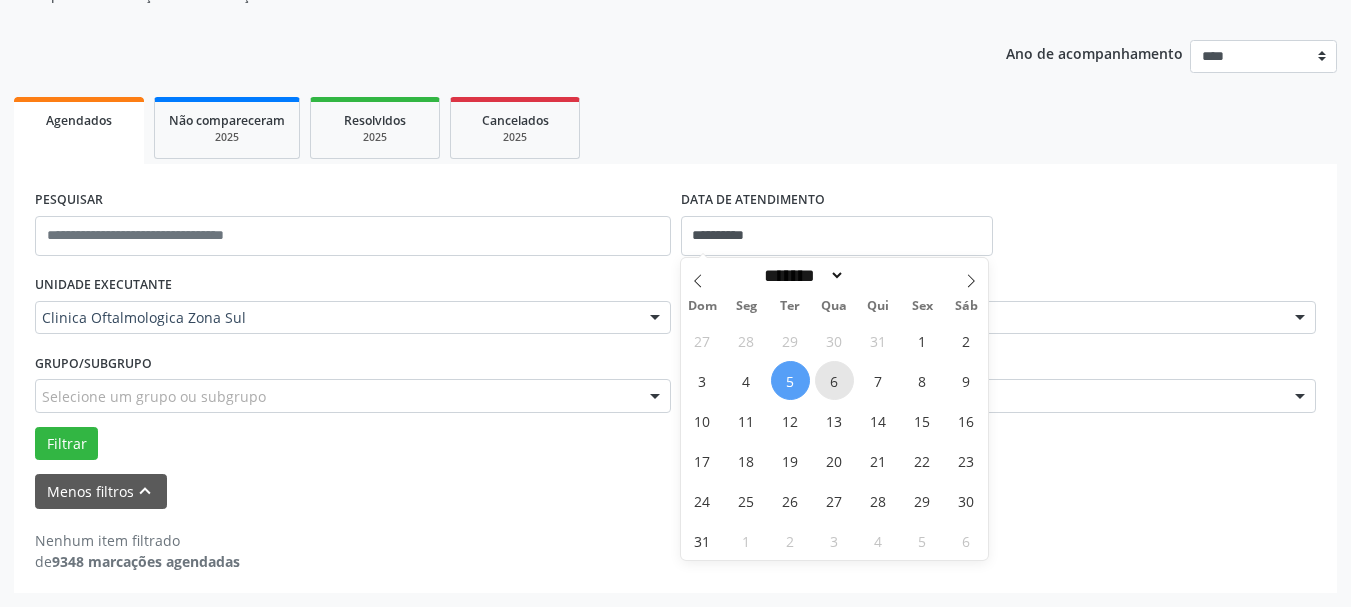 click on "6" at bounding box center (834, 380) 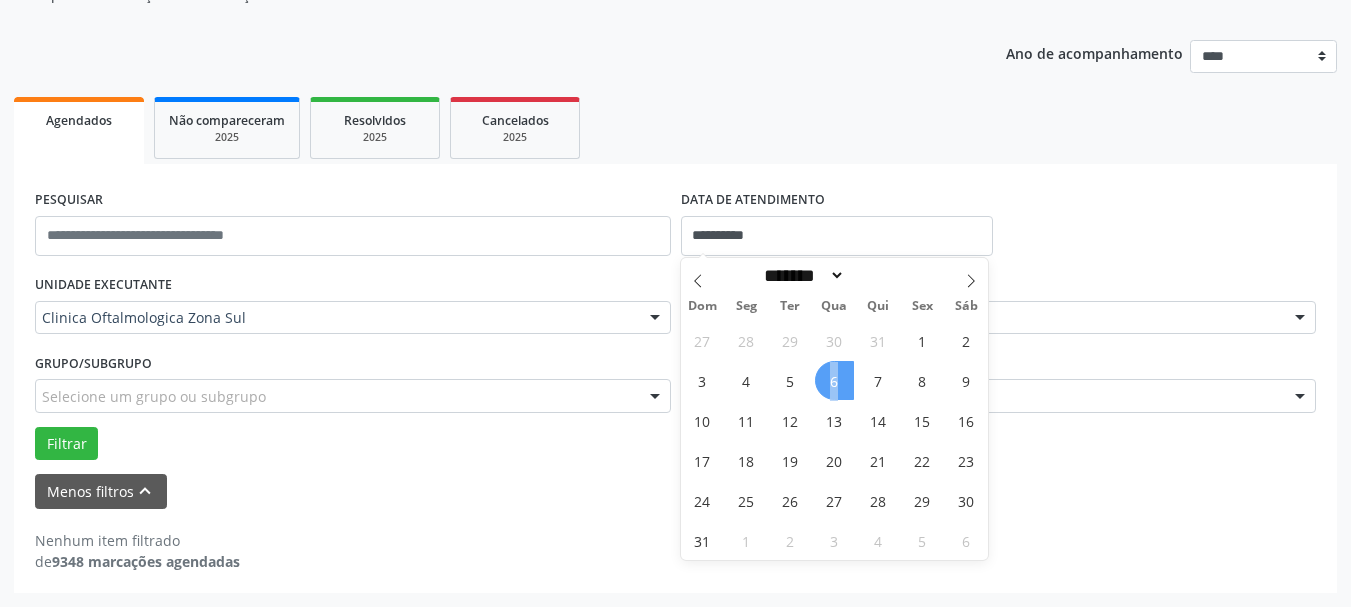 click on "6" at bounding box center (834, 380) 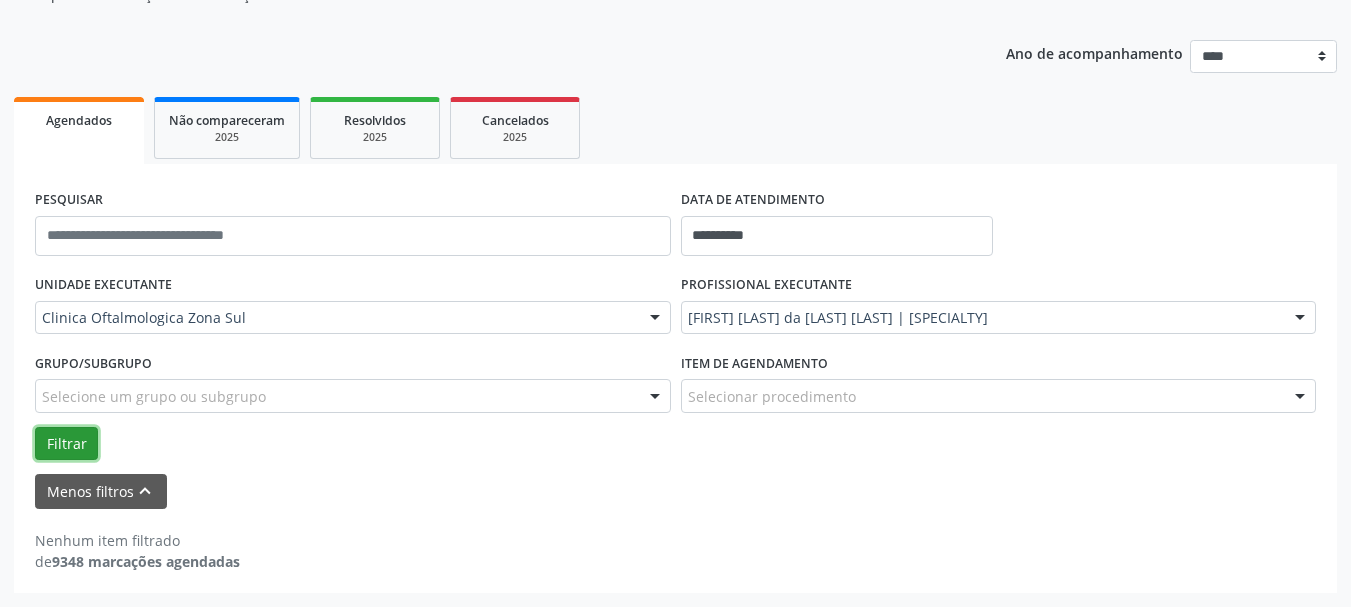 click on "Filtrar" at bounding box center (66, 444) 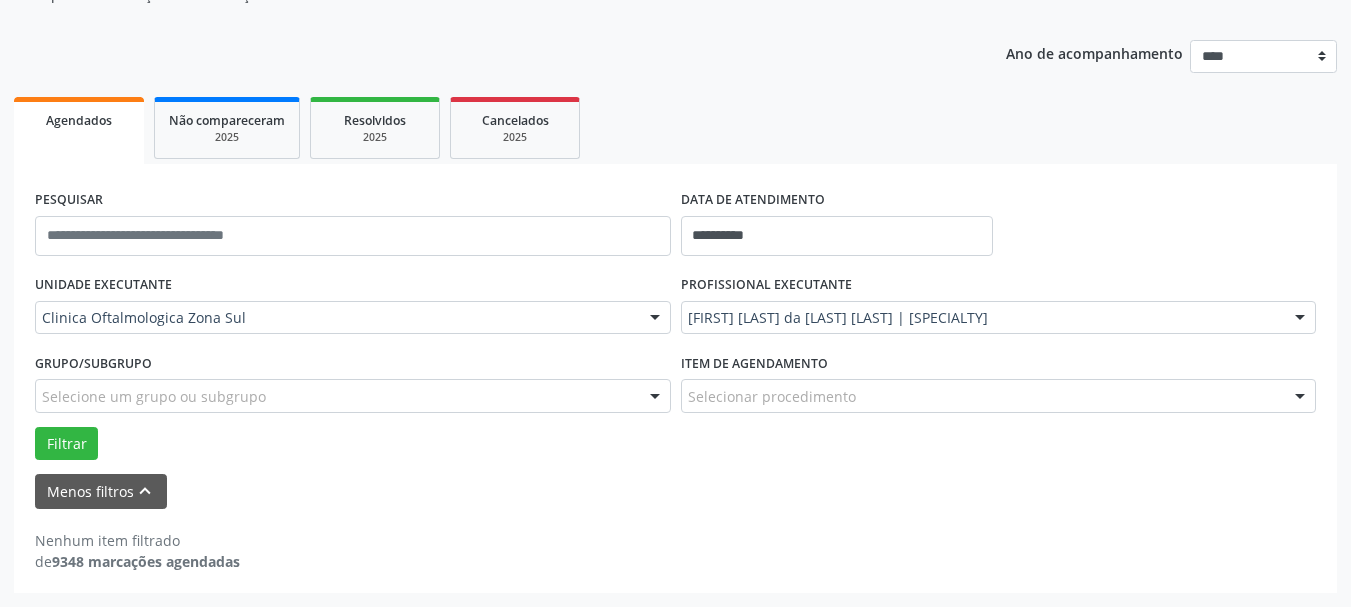 scroll, scrollTop: 202, scrollLeft: 0, axis: vertical 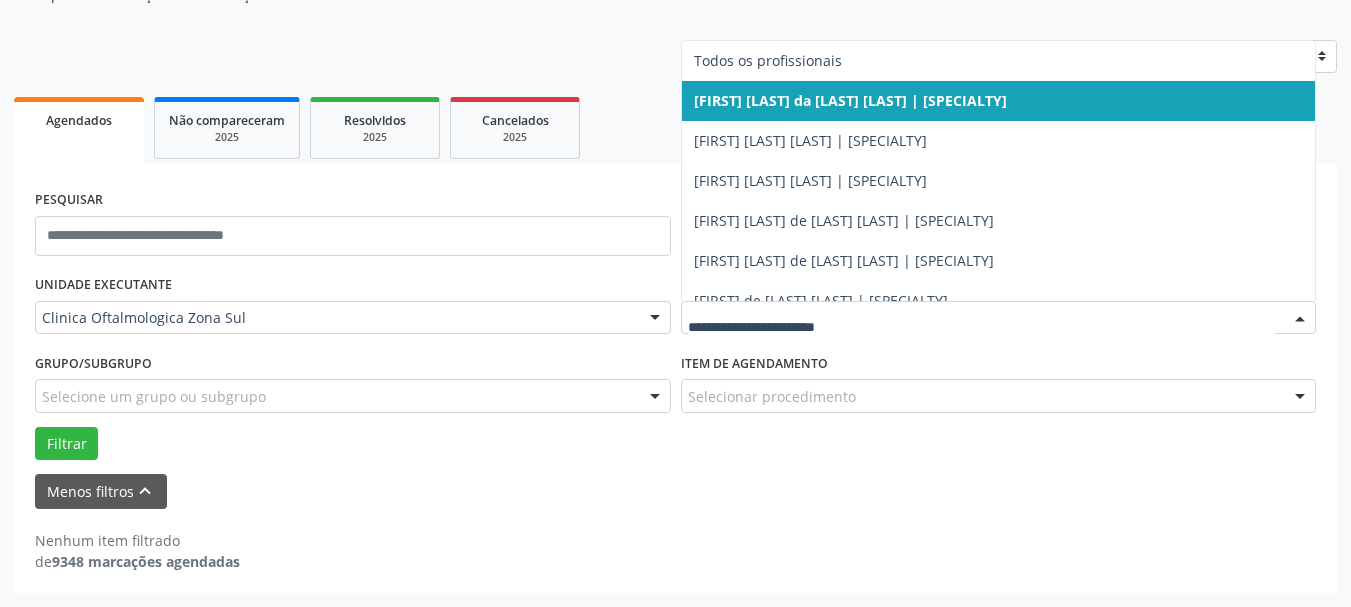 click on "**********" at bounding box center (675, 309) 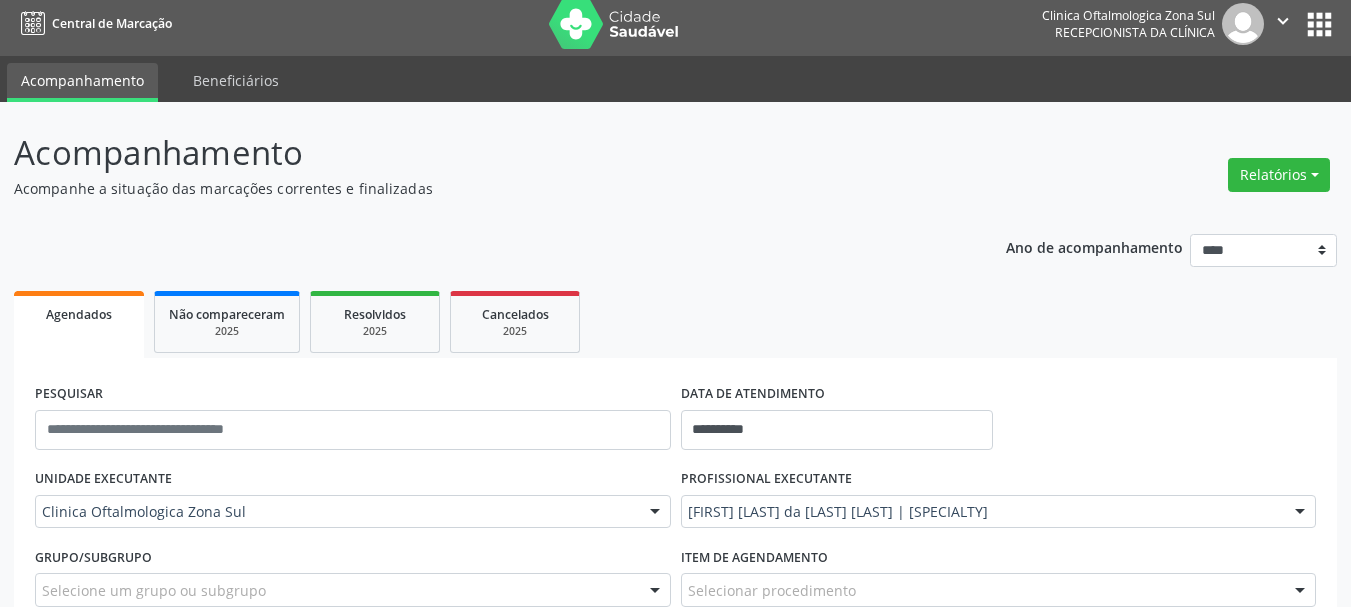 scroll, scrollTop: 0, scrollLeft: 0, axis: both 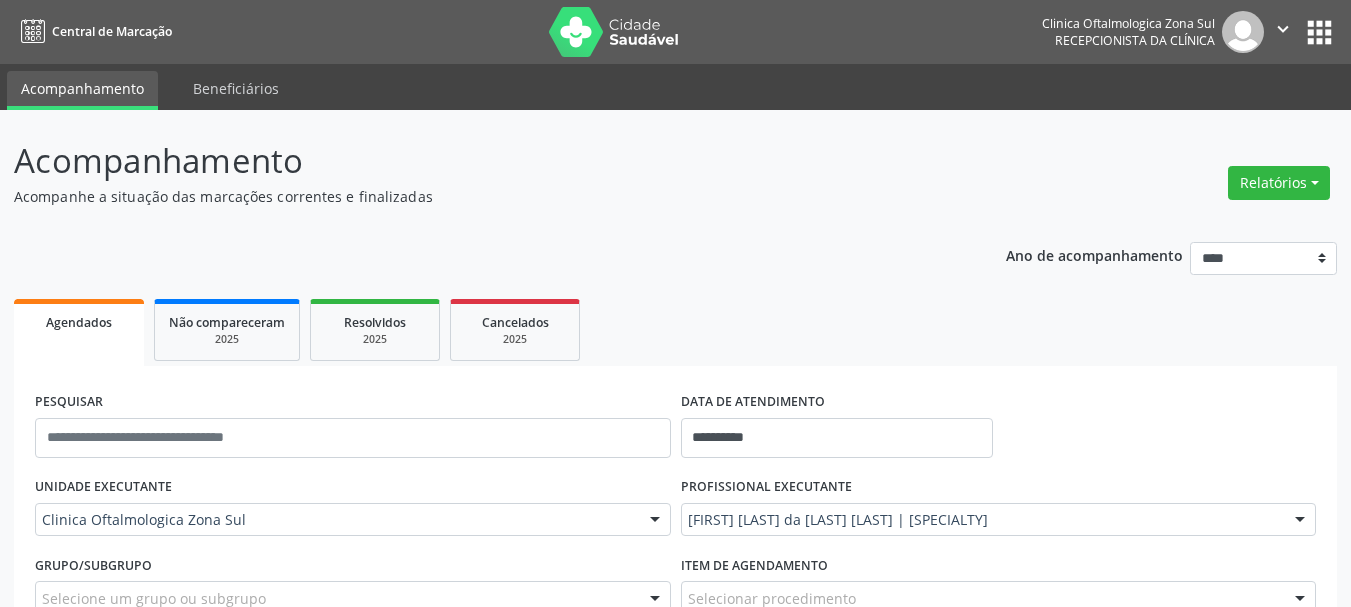 click on "" at bounding box center (1283, 29) 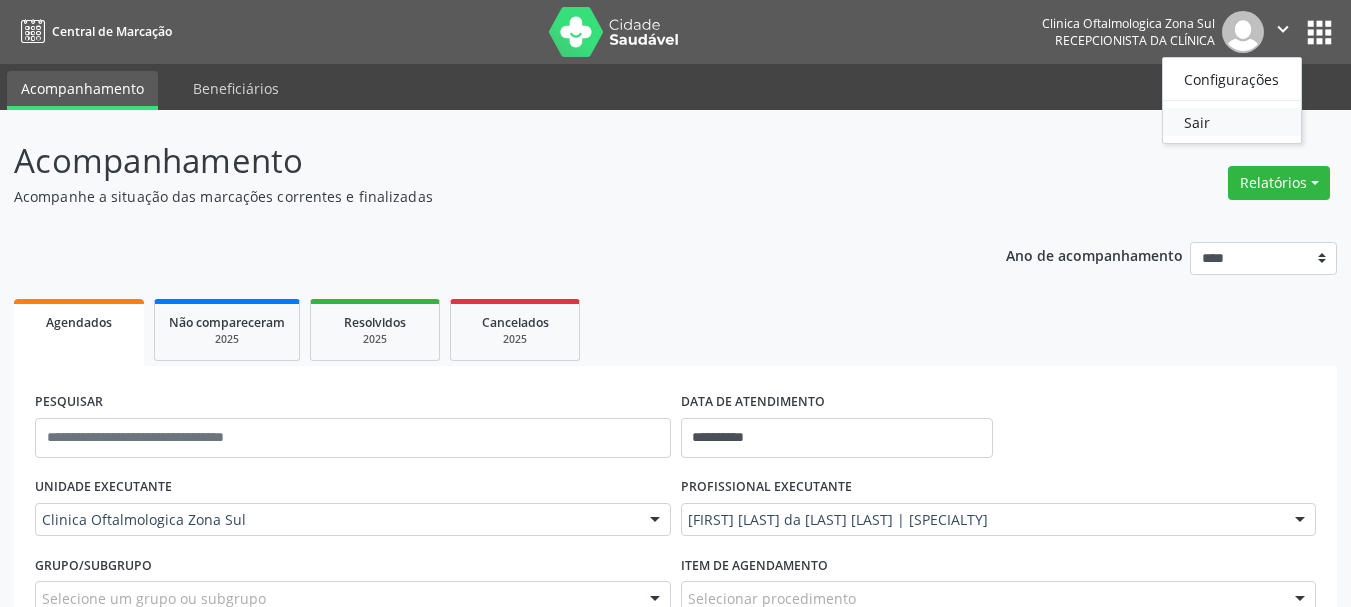 click on "Sair" at bounding box center [1232, 122] 